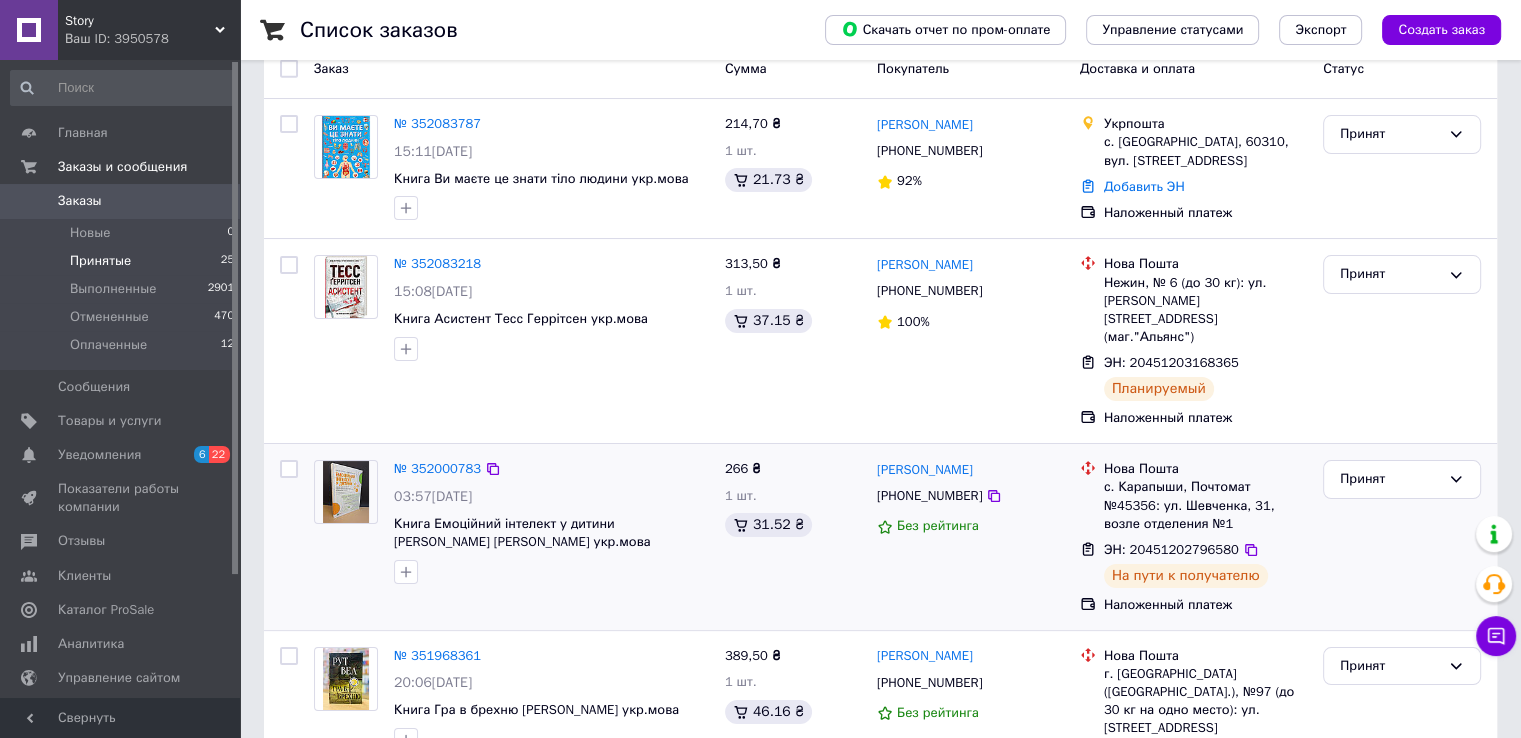 scroll, scrollTop: 200, scrollLeft: 0, axis: vertical 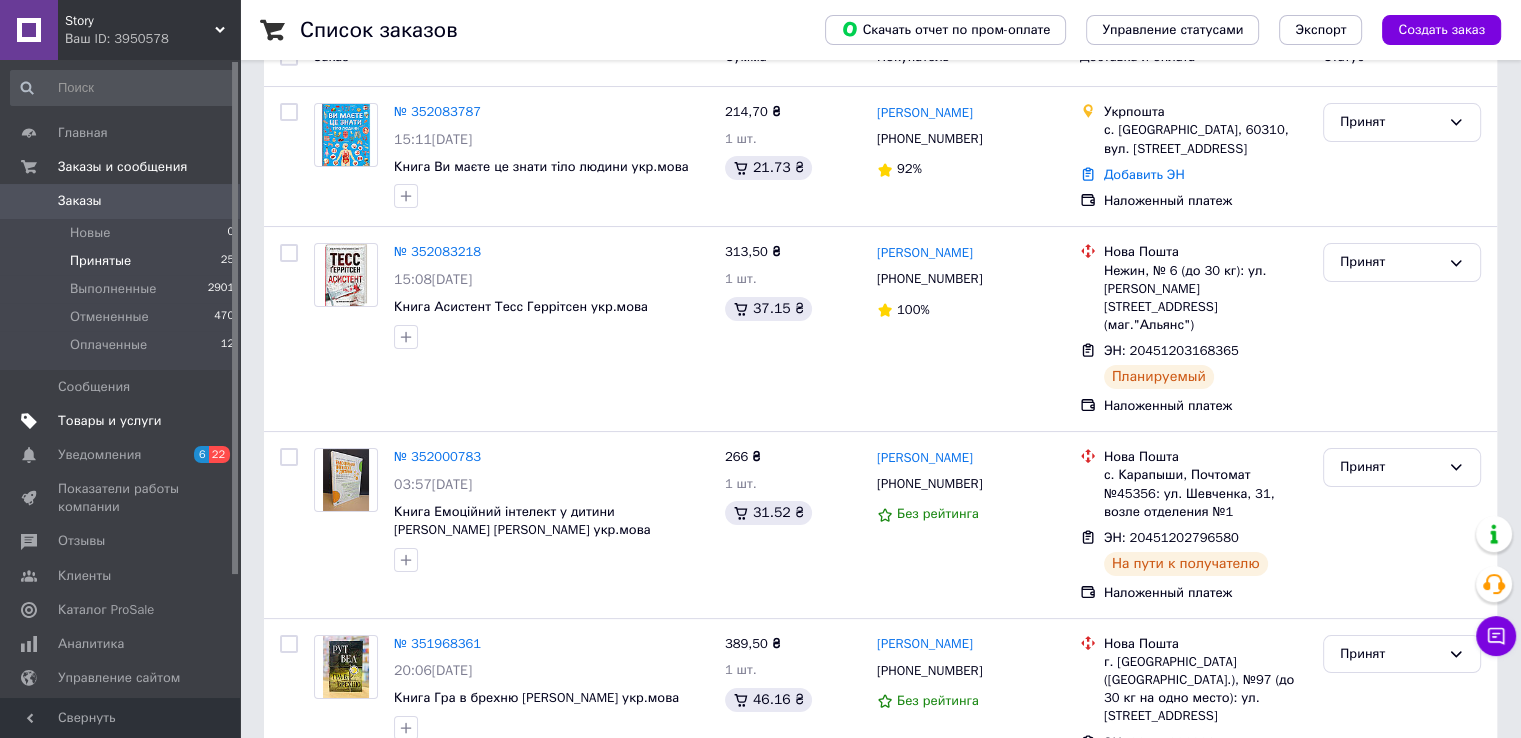 click on "Товары и услуги" at bounding box center [110, 421] 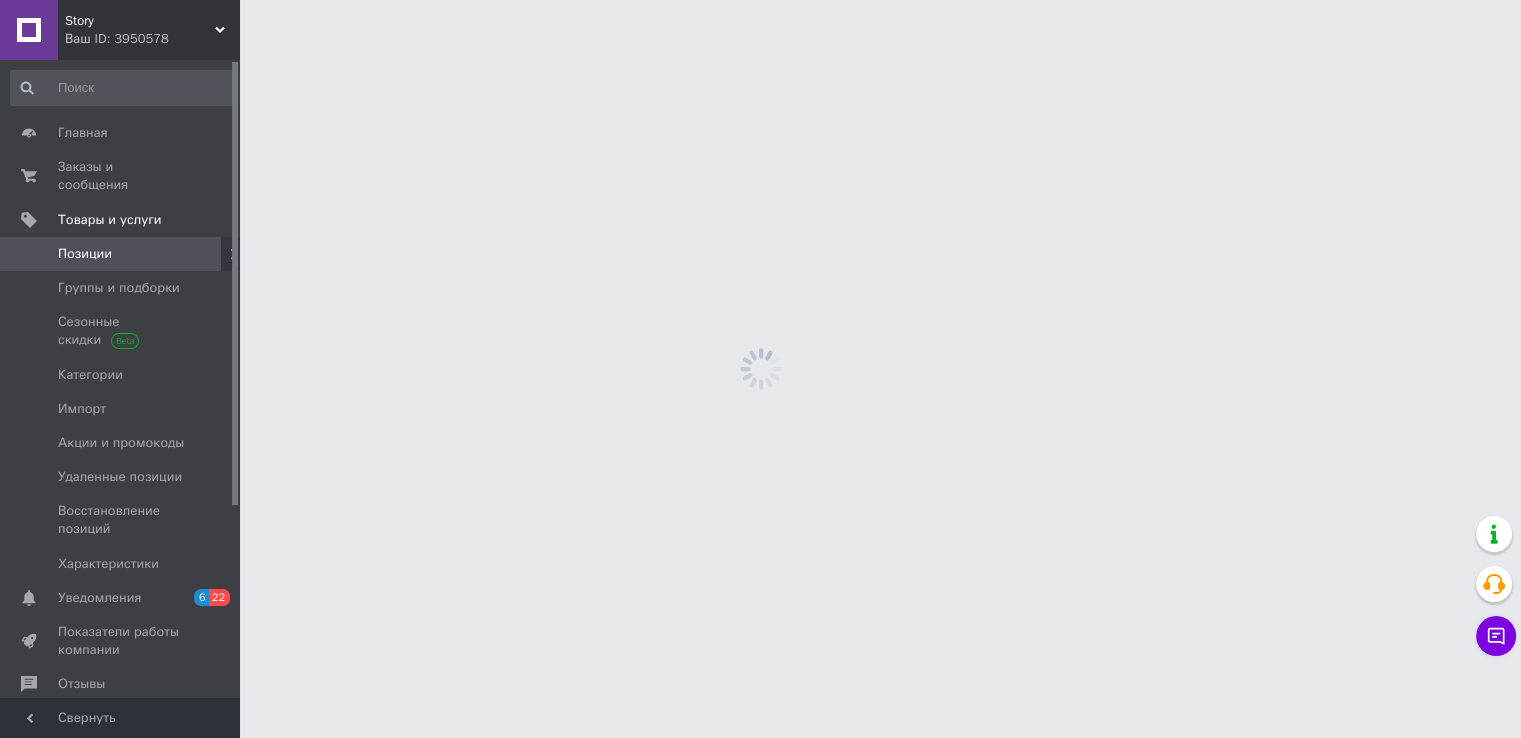 scroll, scrollTop: 0, scrollLeft: 0, axis: both 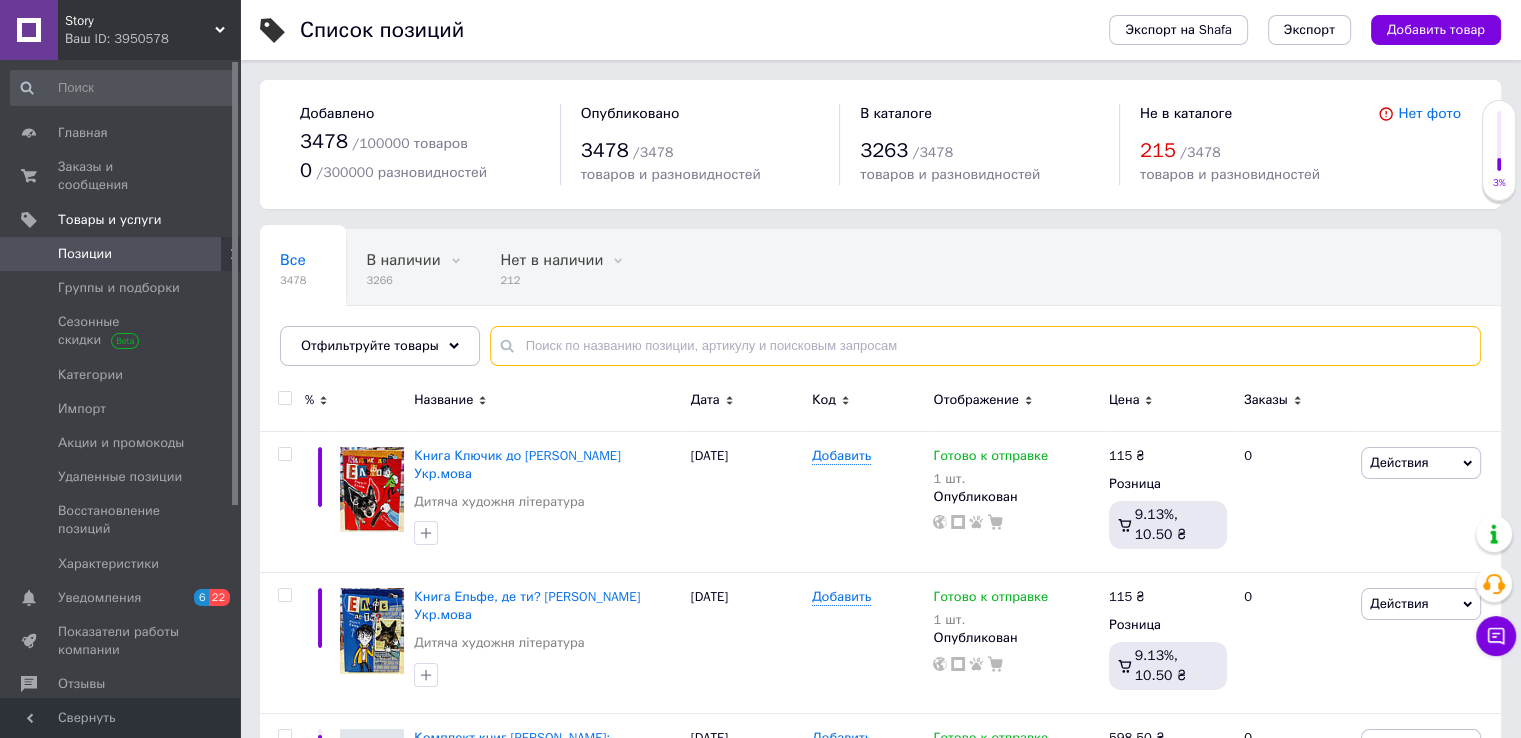 click at bounding box center [985, 346] 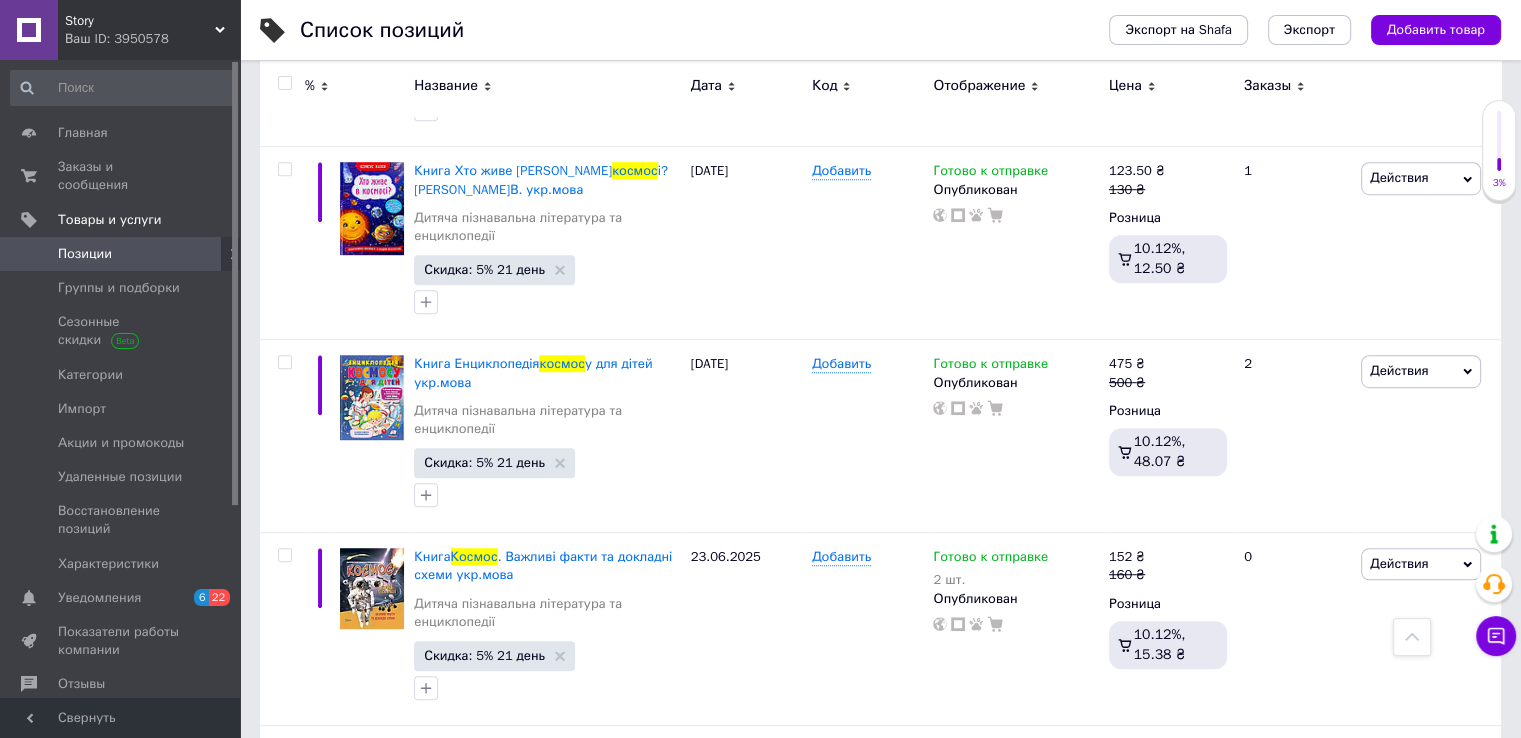 scroll, scrollTop: 1200, scrollLeft: 0, axis: vertical 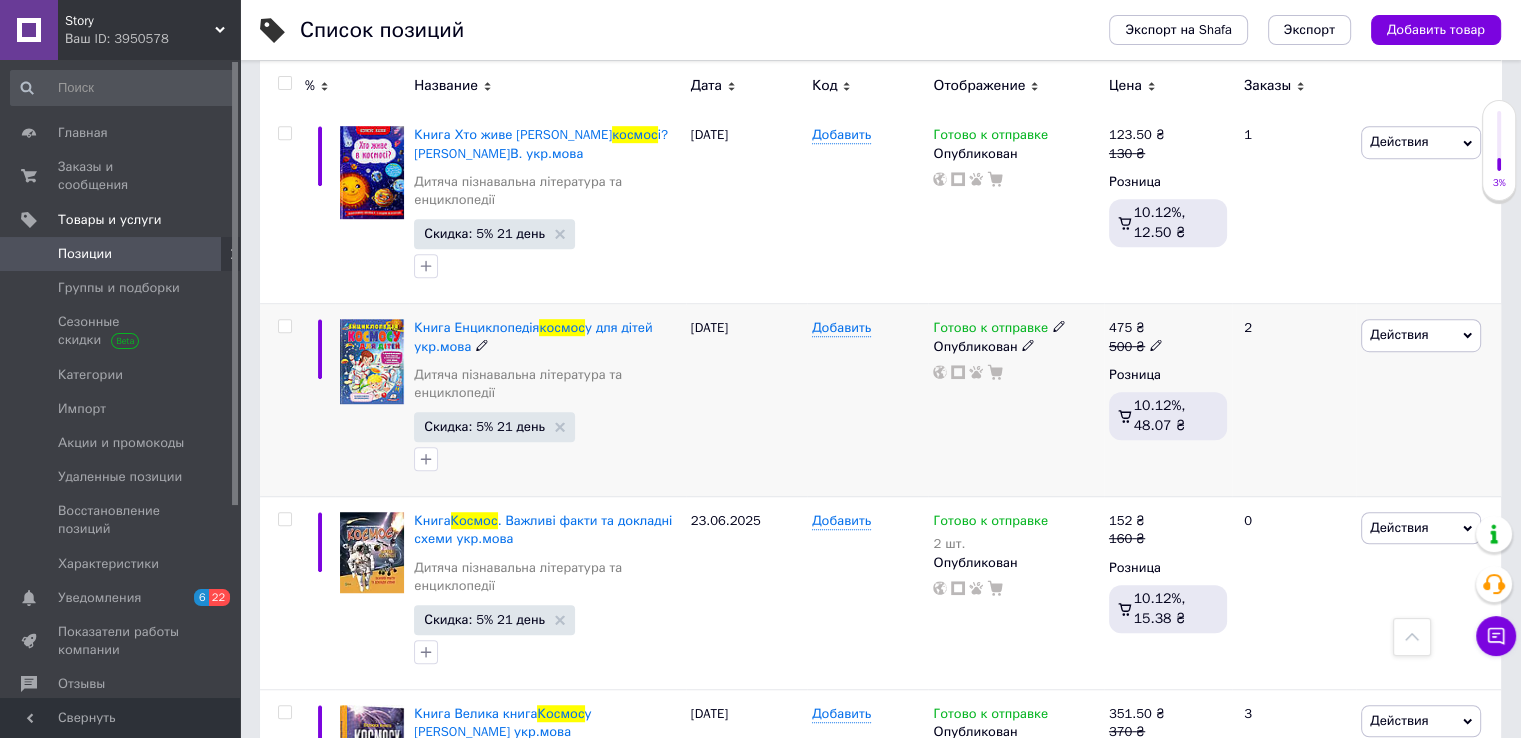type on "космос" 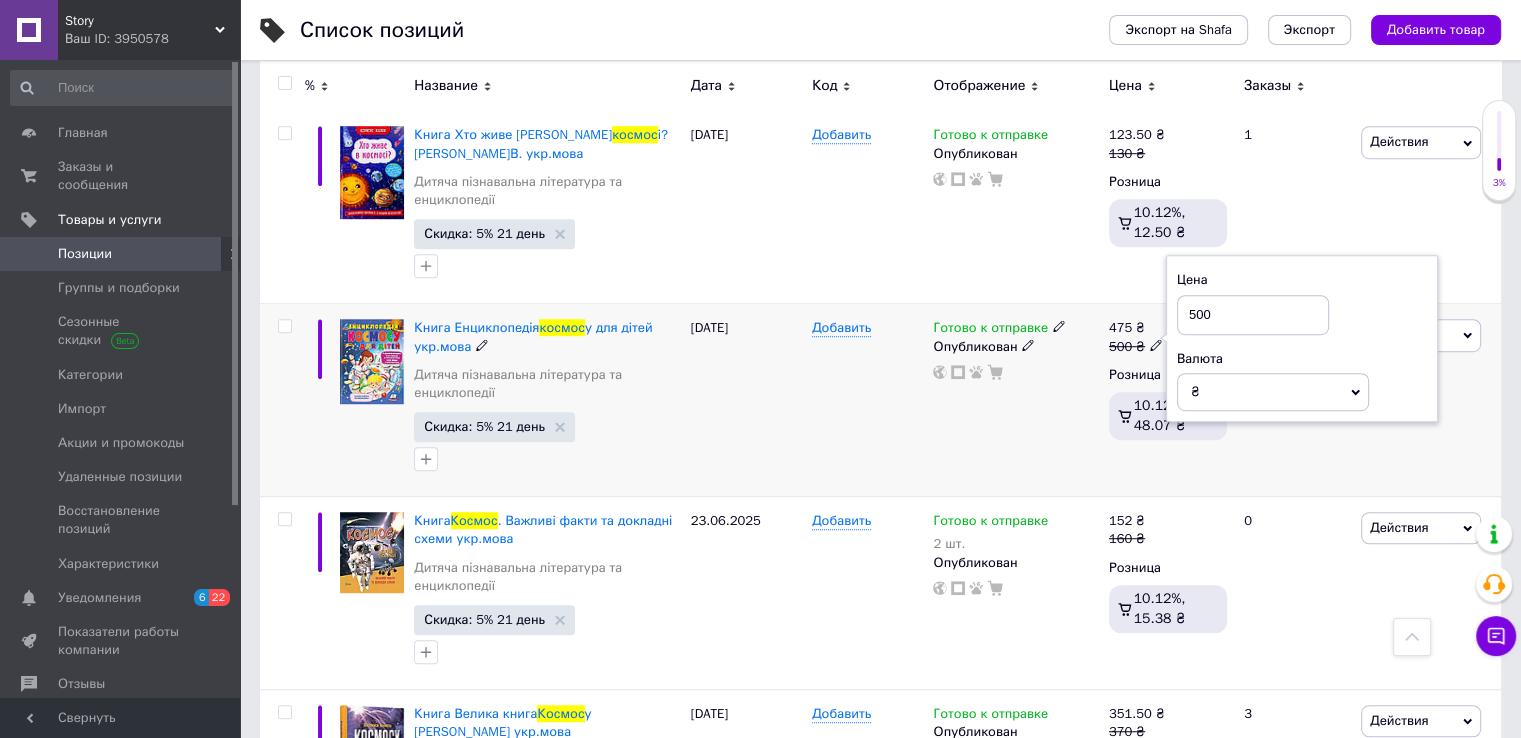 drag, startPoint x: 1208, startPoint y: 261, endPoint x: 1175, endPoint y: 263, distance: 33.06055 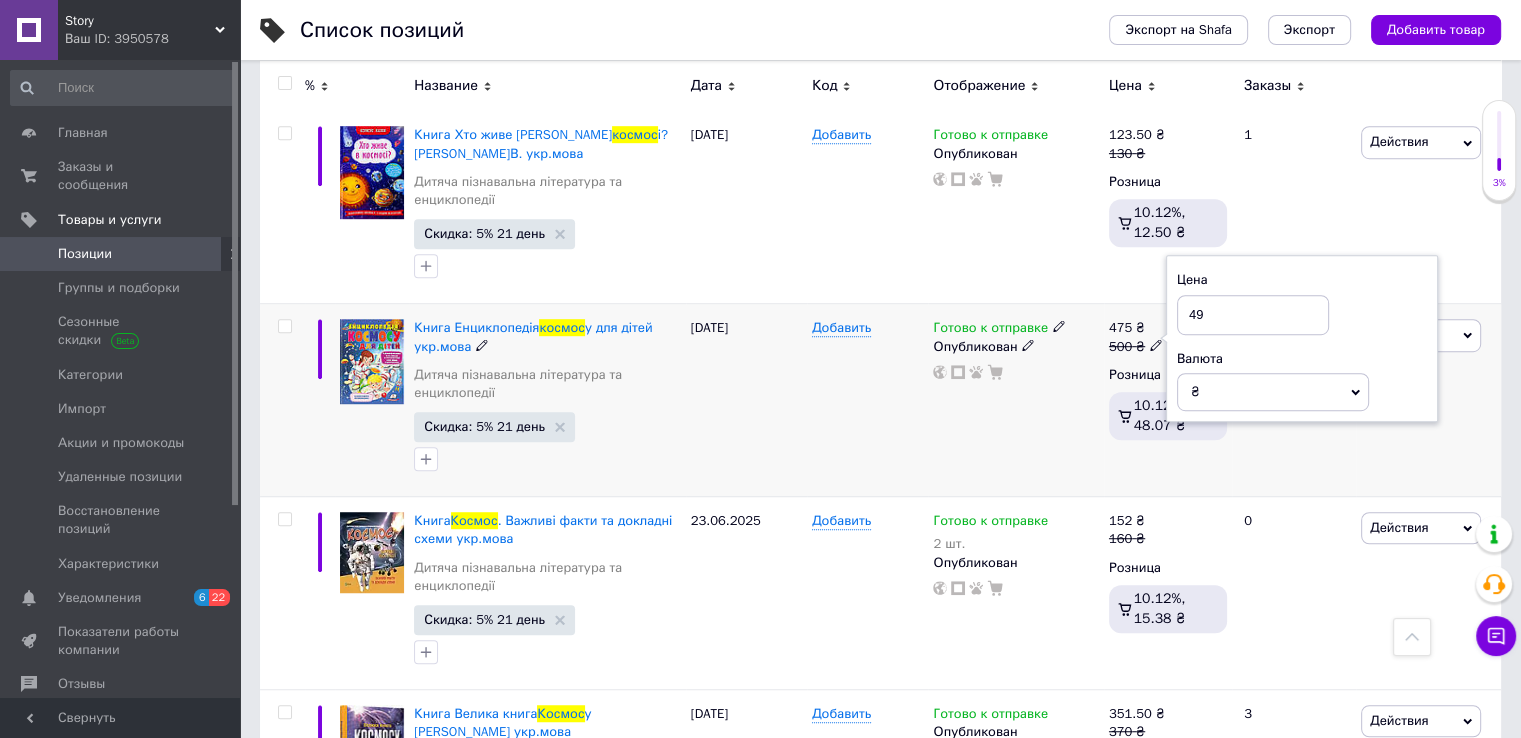 type on "490" 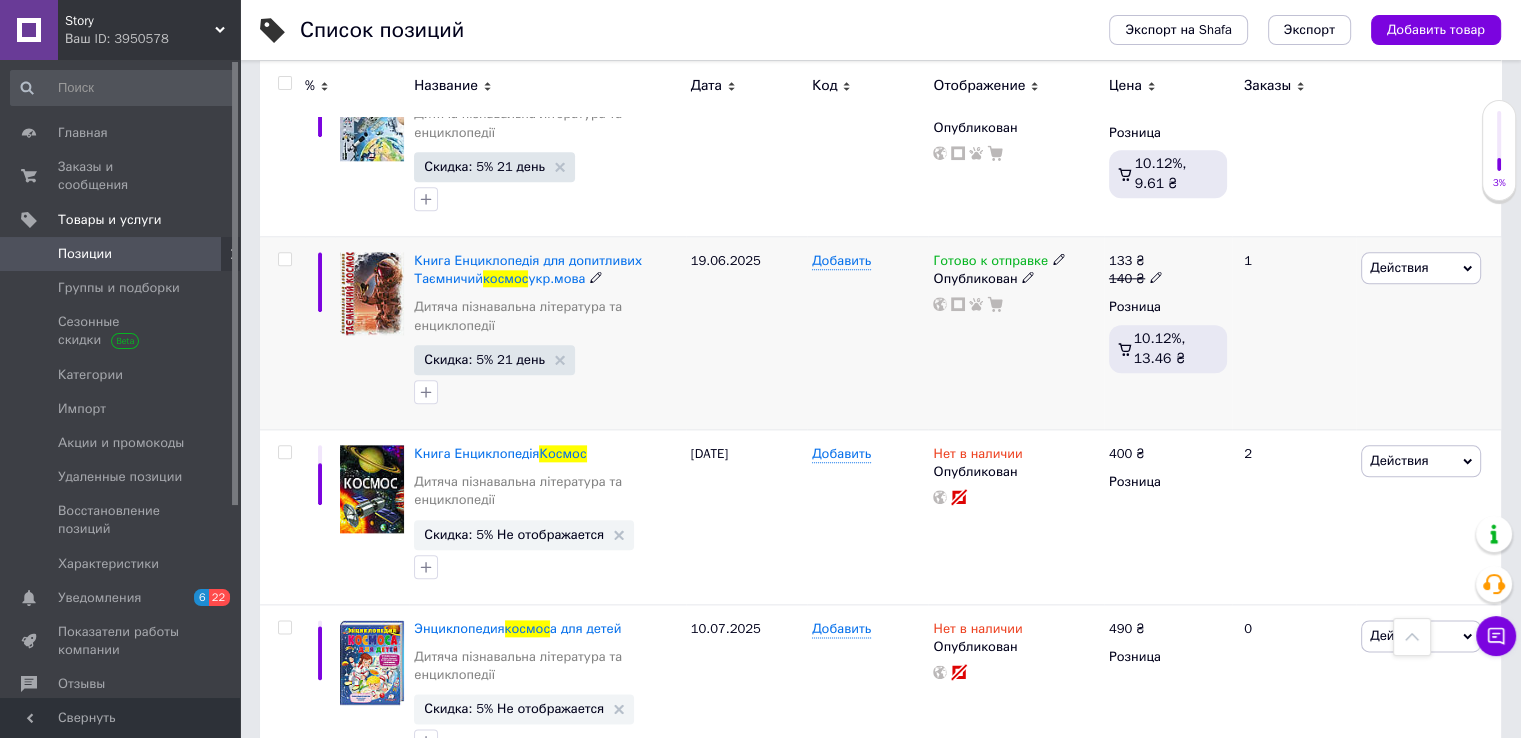 scroll, scrollTop: 2300, scrollLeft: 0, axis: vertical 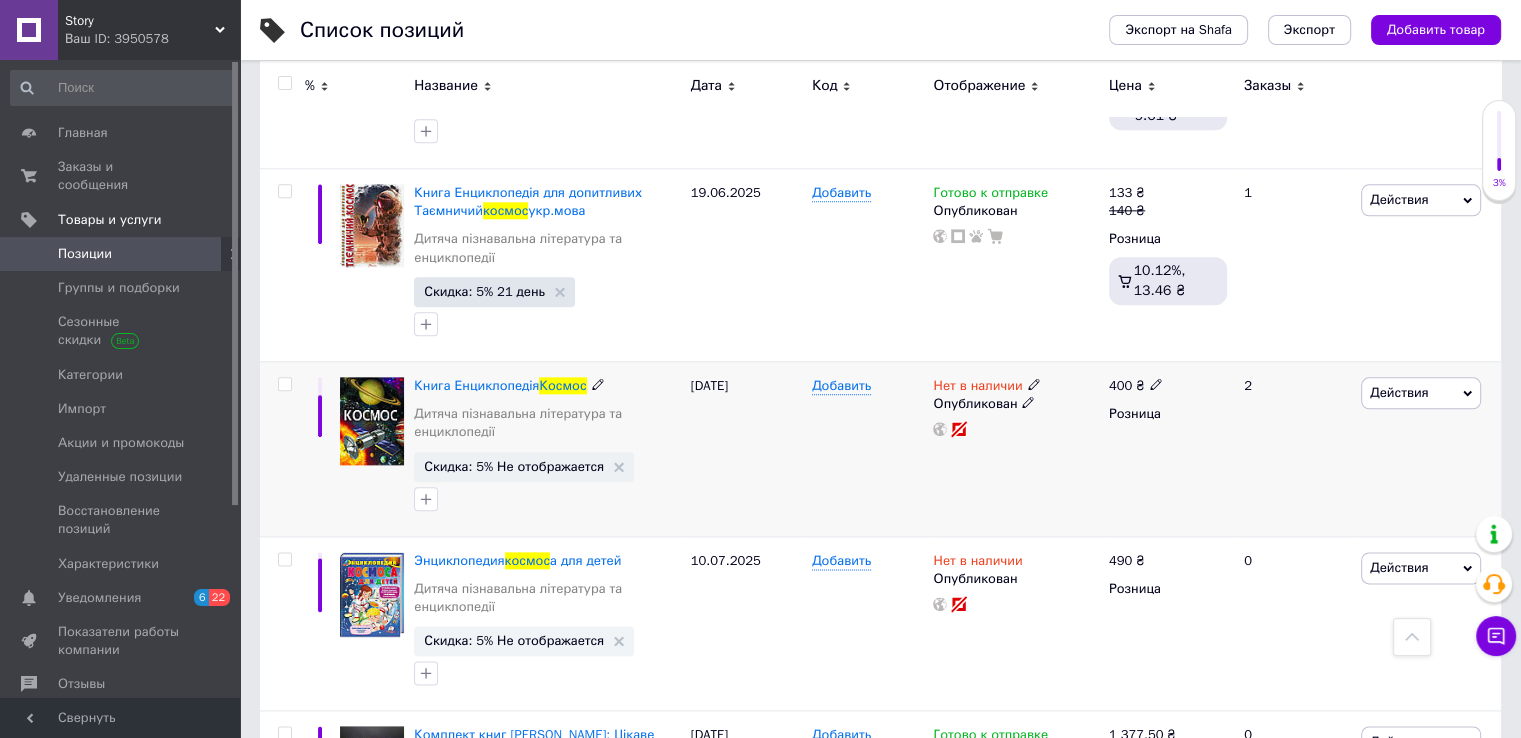 drag, startPoint x: 1010, startPoint y: 332, endPoint x: 1028, endPoint y: 336, distance: 18.439089 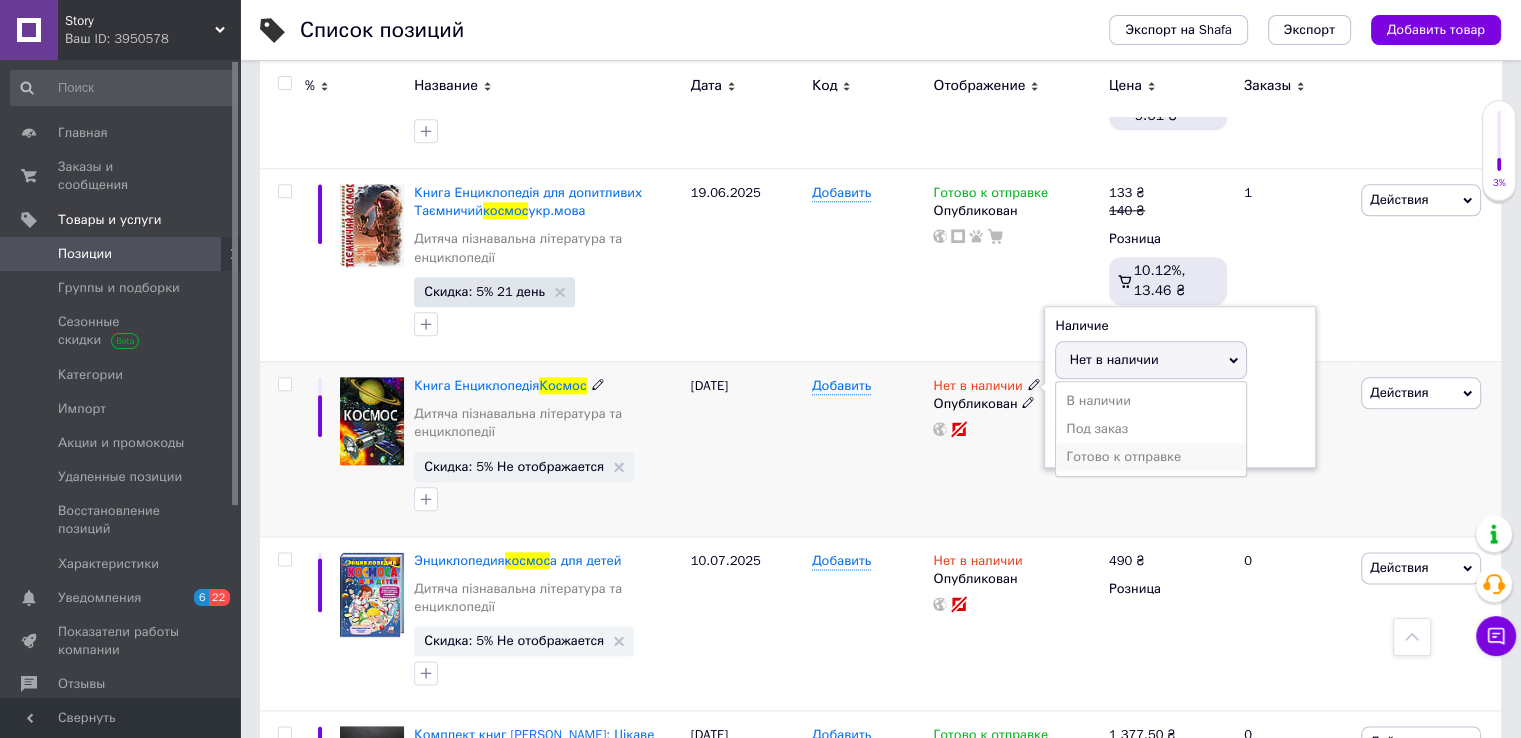 click on "Готово к отправке" at bounding box center (1151, 457) 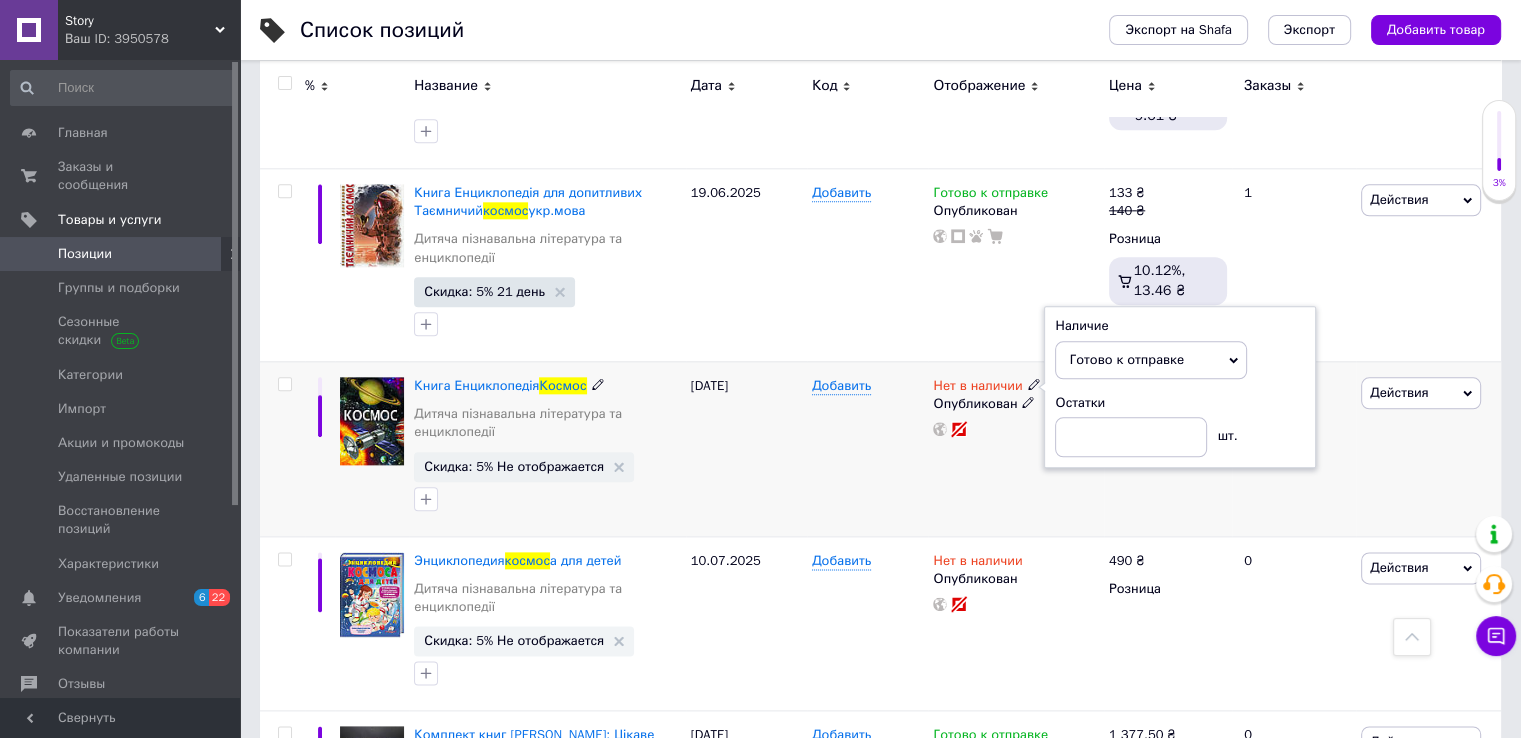click on "Нет в наличии Наличие Готово к отправке В наличии Нет в наличии Под заказ Остатки шт. Опубликован" at bounding box center [1015, 448] 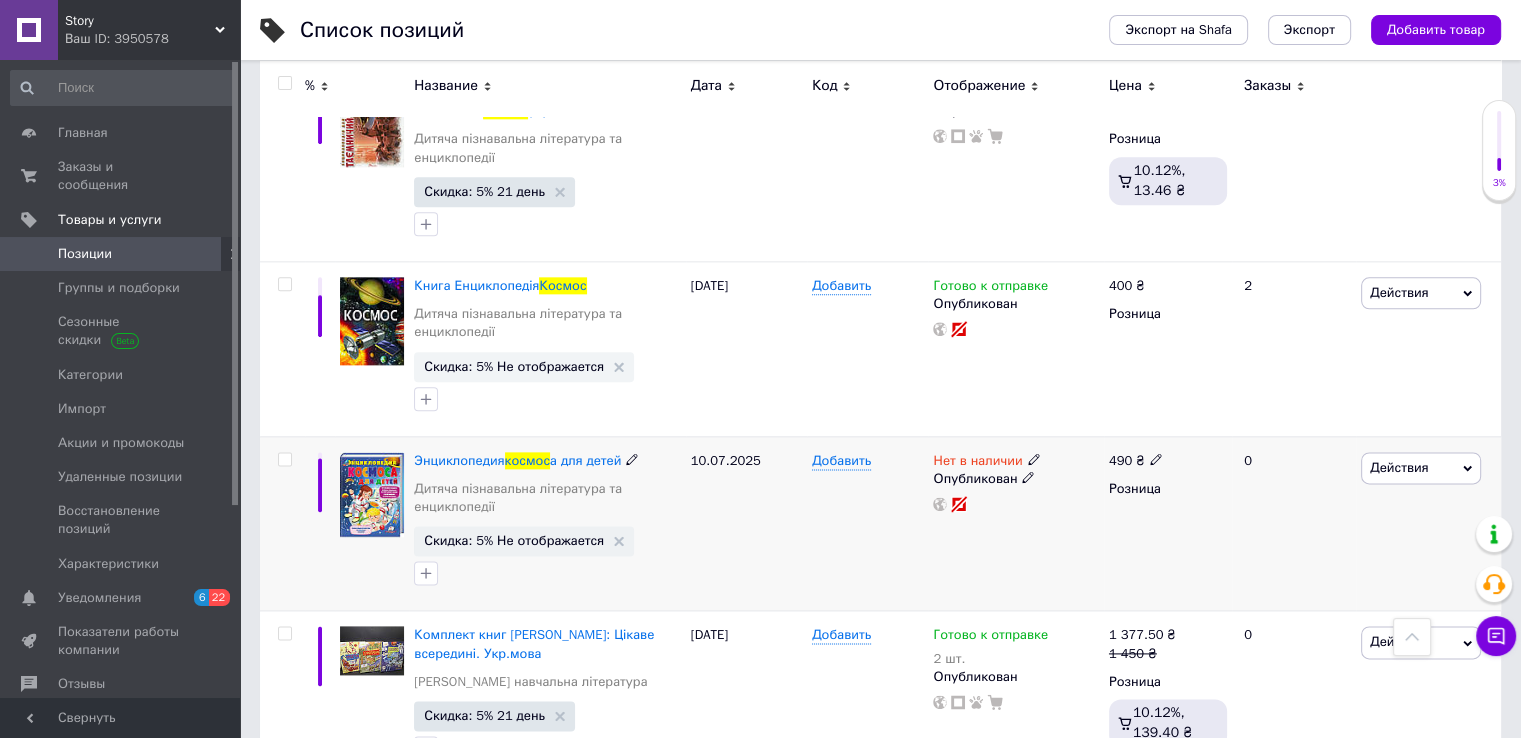 scroll, scrollTop: 2412, scrollLeft: 0, axis: vertical 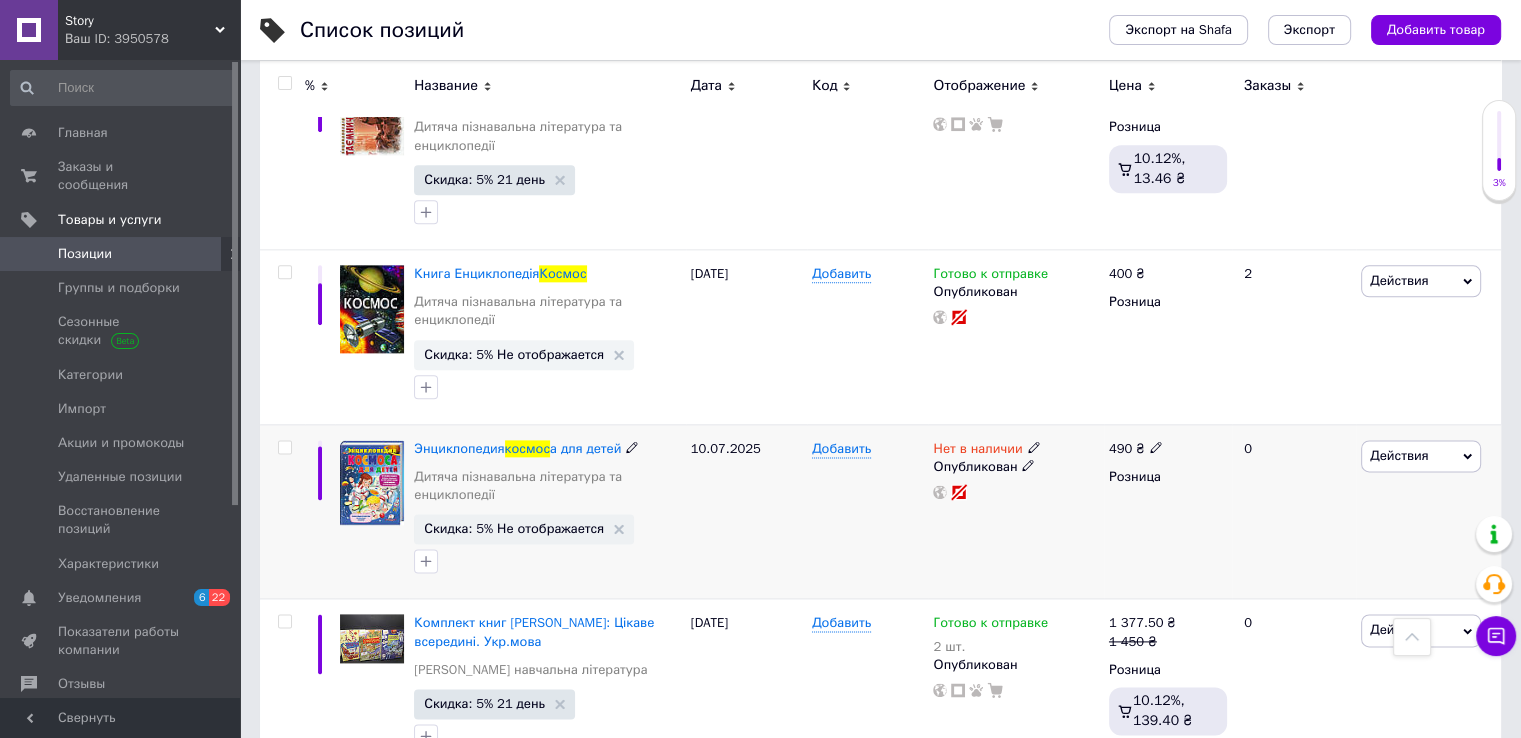 click on "Действия" at bounding box center [1399, 455] 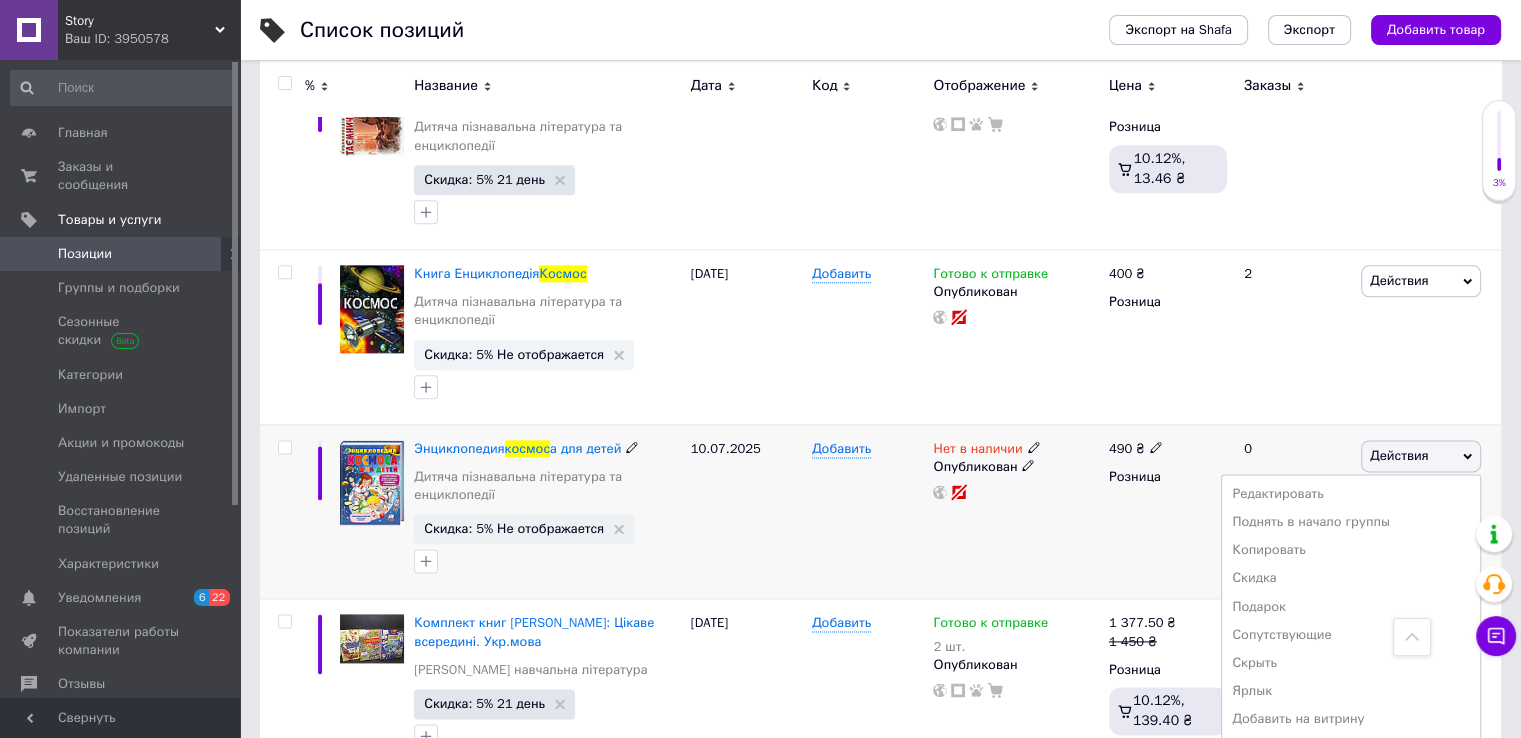 click on "Удалить" at bounding box center [1351, 776] 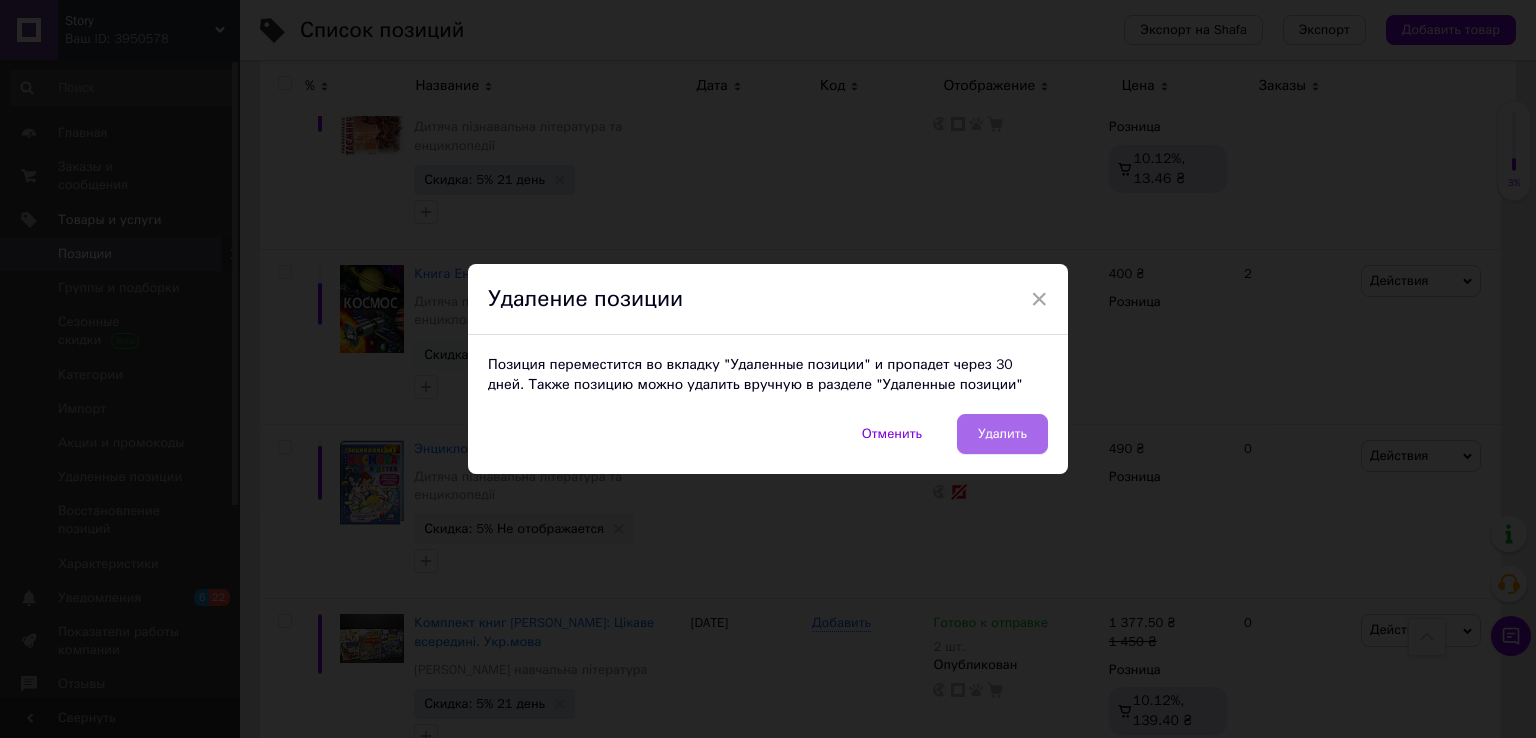 click on "Удалить" at bounding box center (1002, 434) 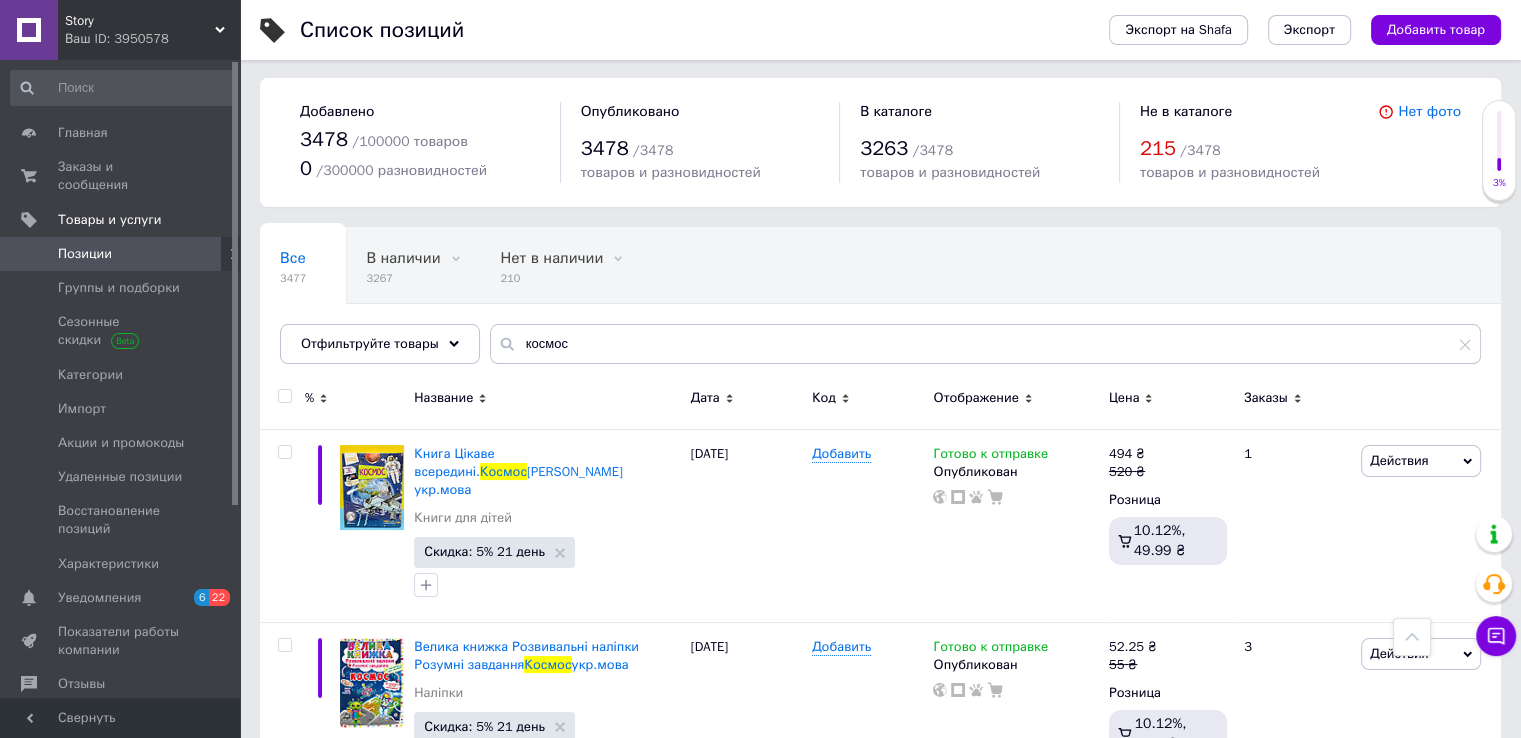scroll, scrollTop: 0, scrollLeft: 0, axis: both 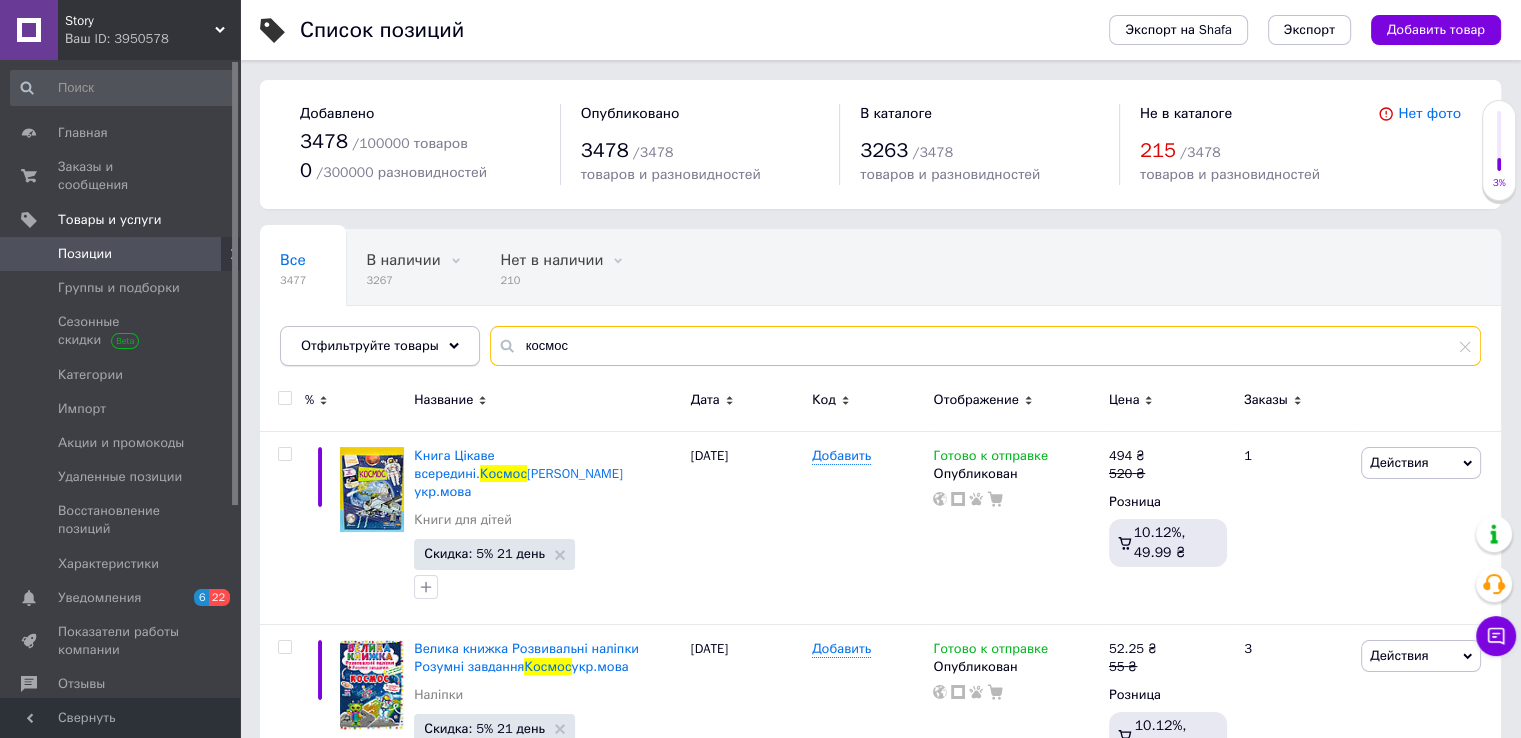 drag, startPoint x: 454, startPoint y: 350, endPoint x: 388, endPoint y: 347, distance: 66.068146 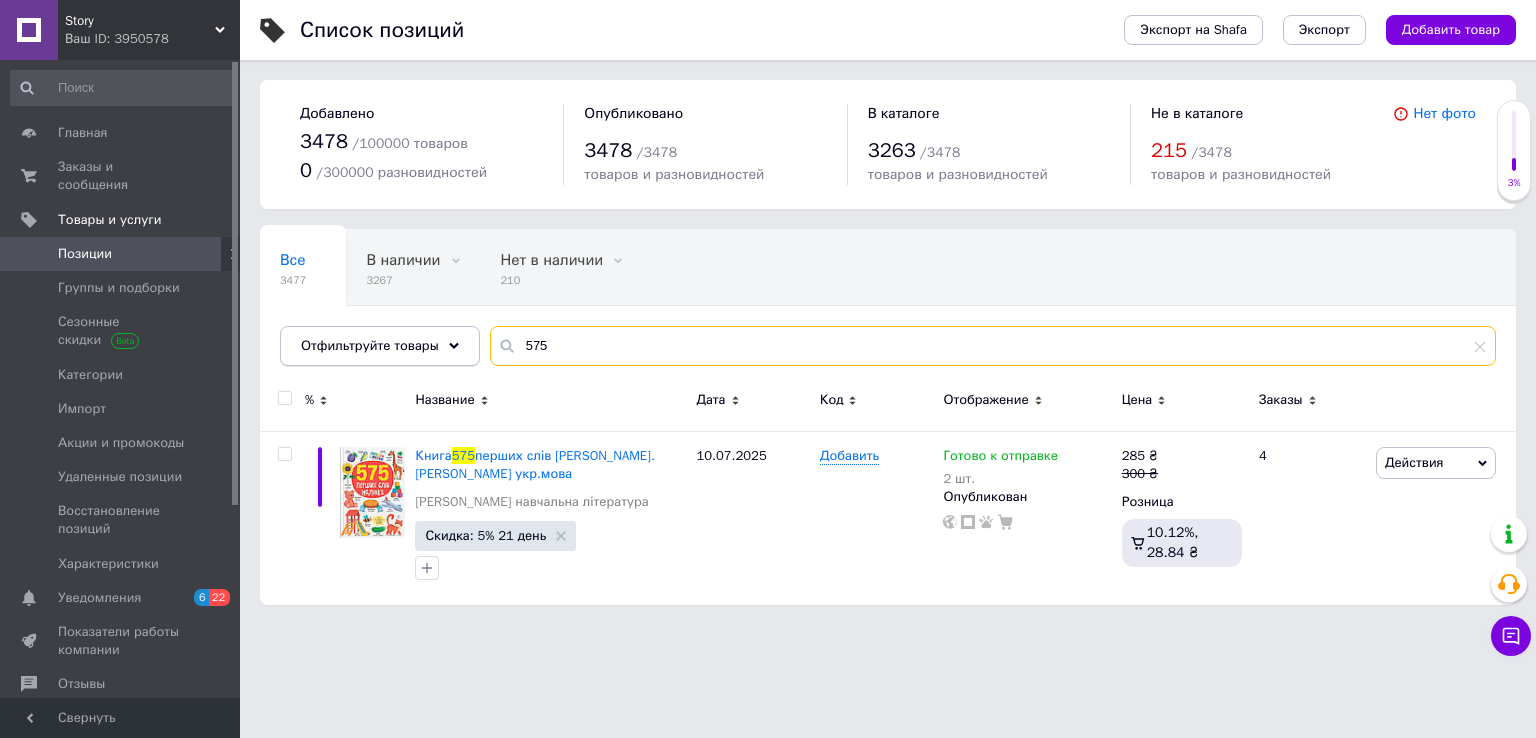 drag, startPoint x: 496, startPoint y: 348, endPoint x: 444, endPoint y: 355, distance: 52.46904 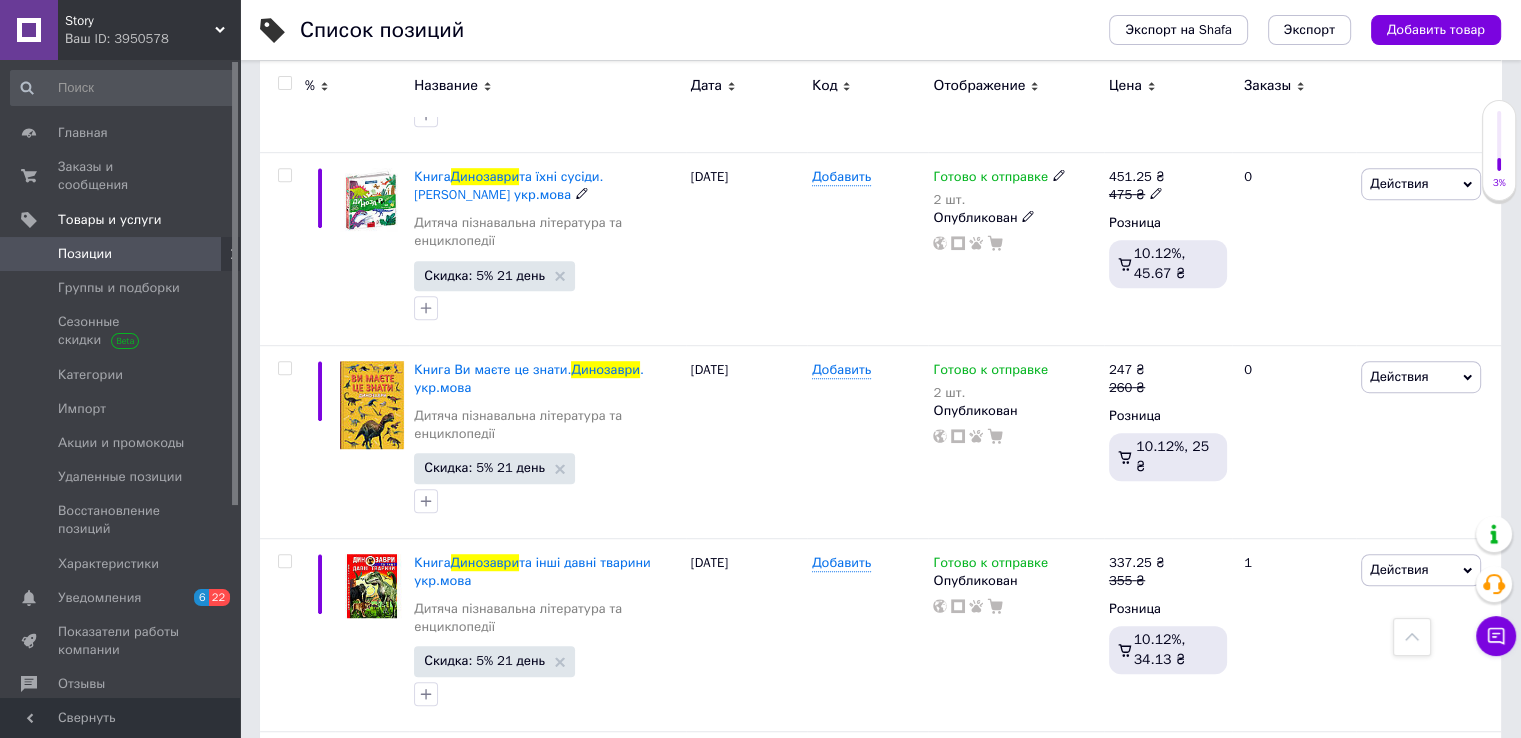 scroll, scrollTop: 1200, scrollLeft: 0, axis: vertical 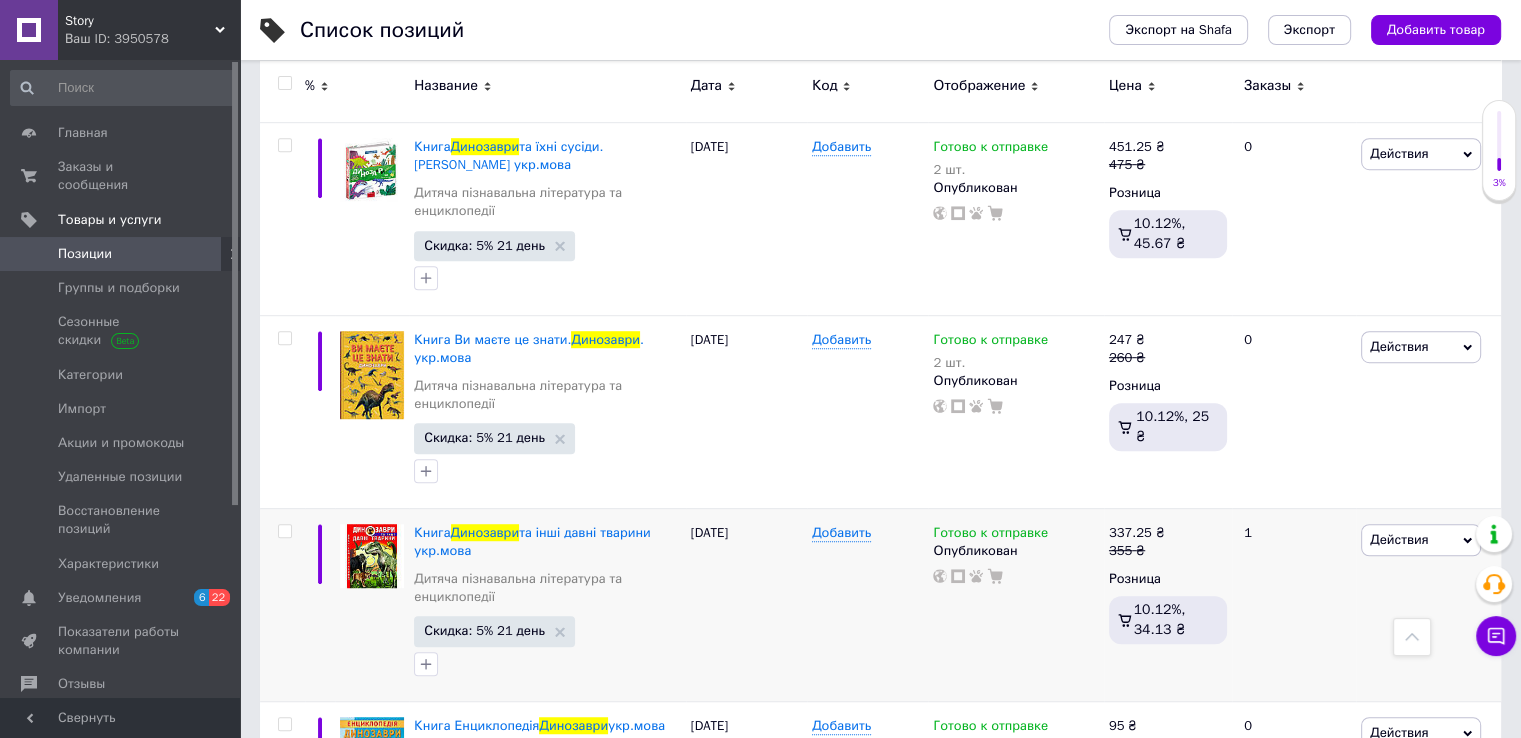 type on "динозаври" 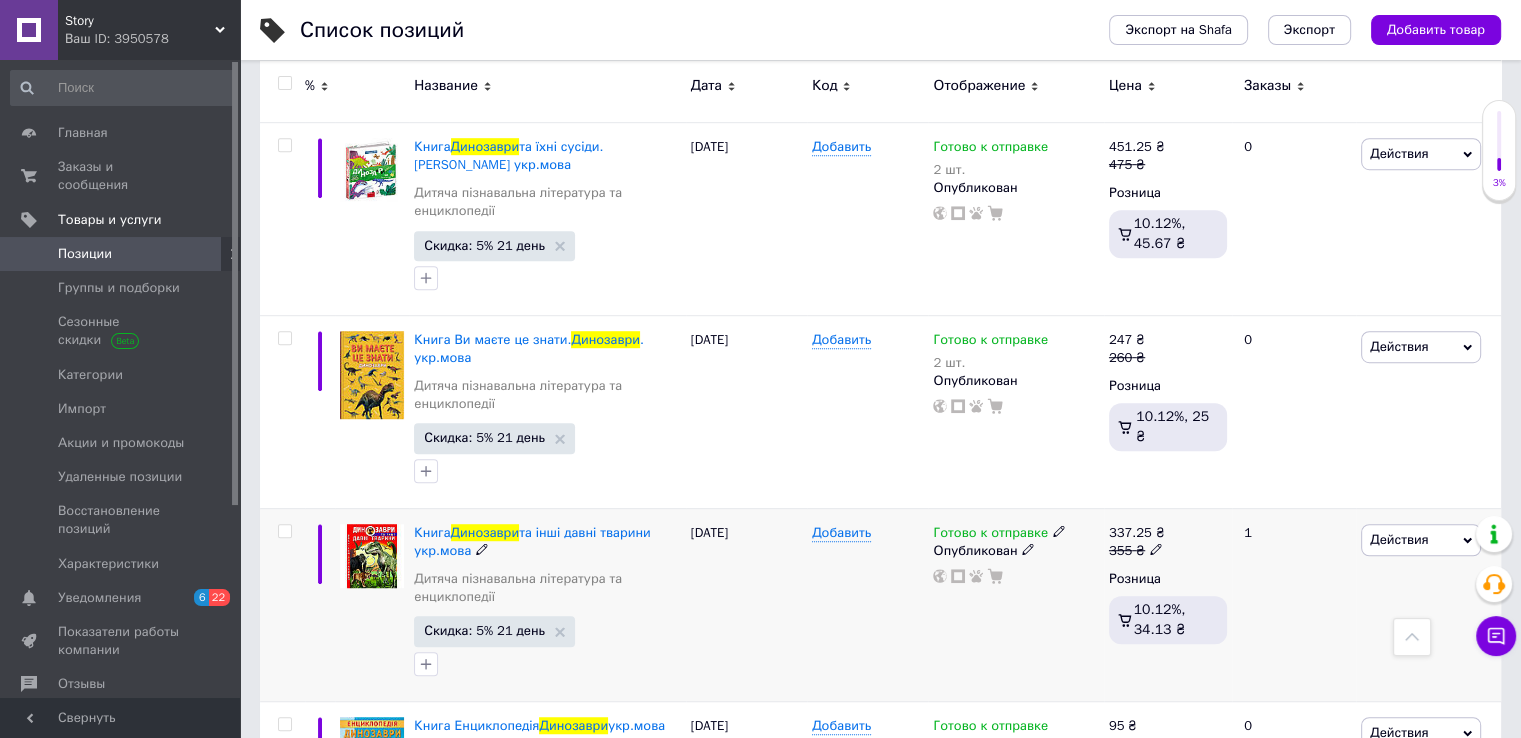 click 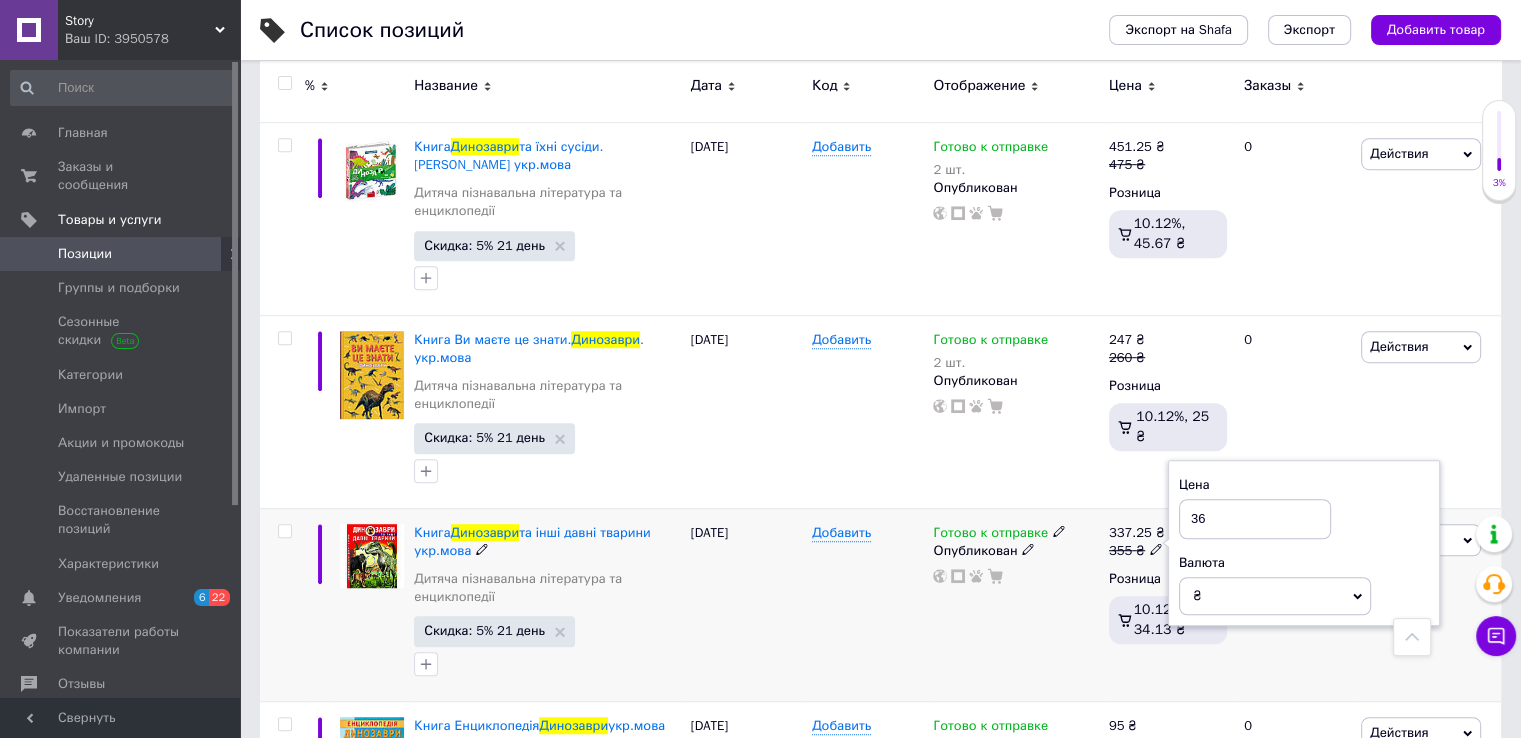 type on "367" 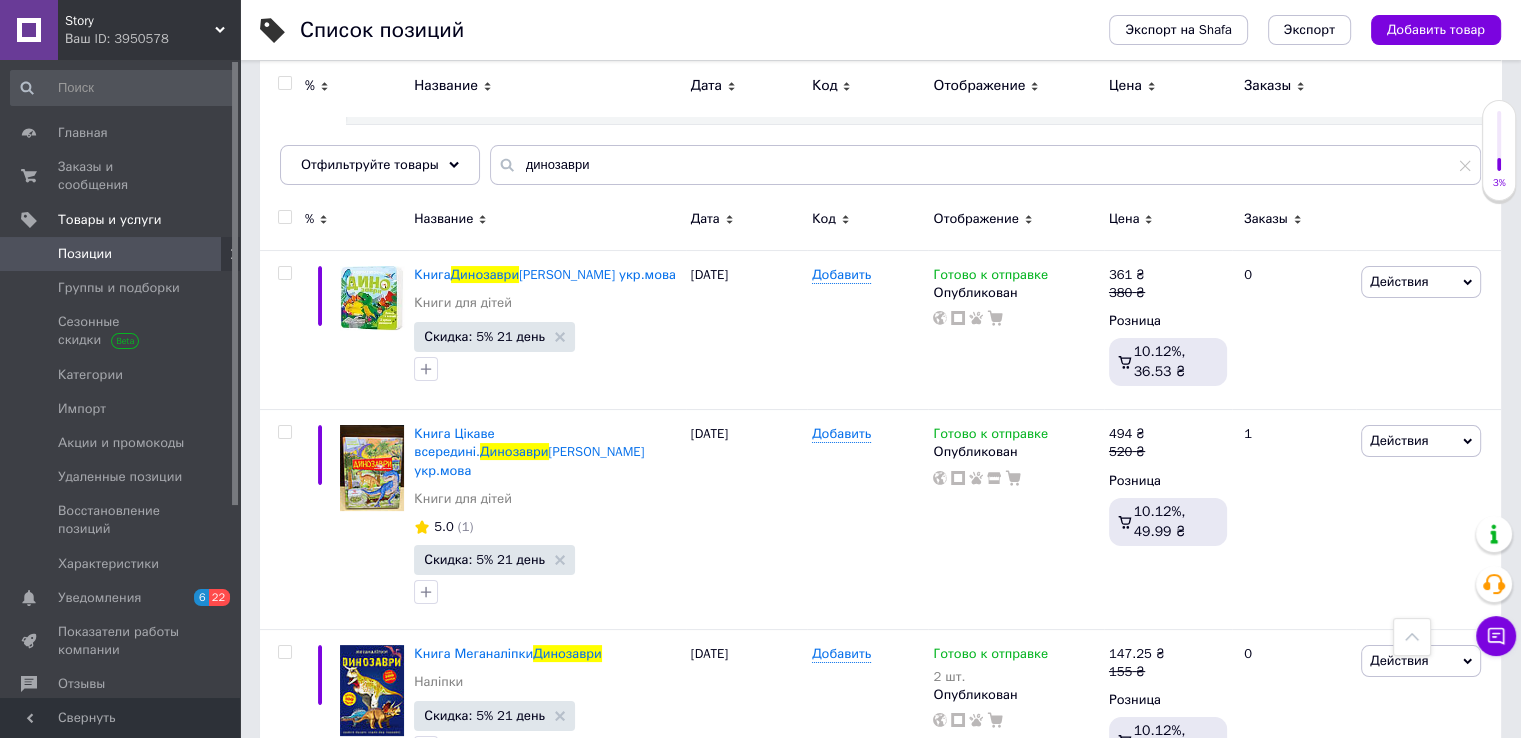 scroll, scrollTop: 100, scrollLeft: 0, axis: vertical 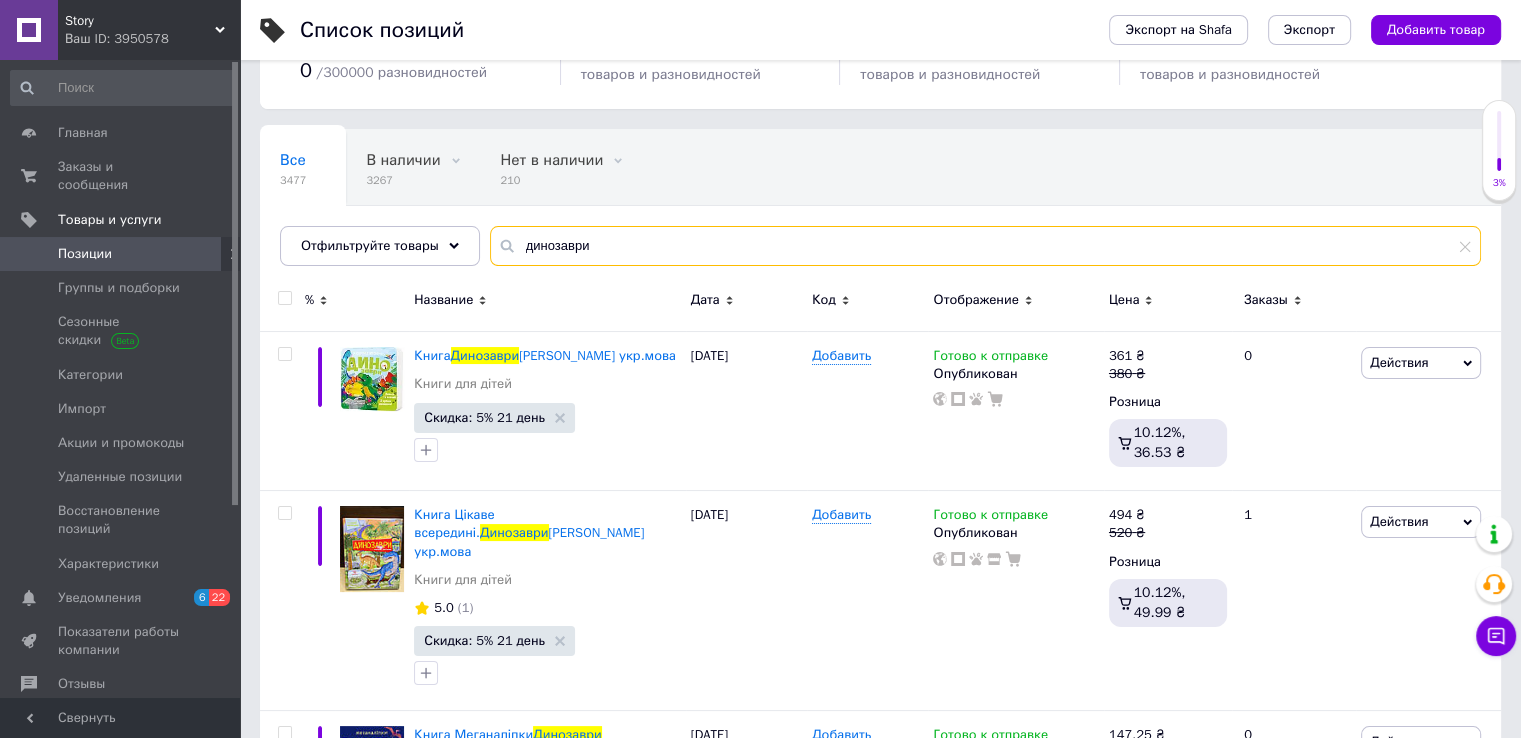 drag, startPoint x: 536, startPoint y: 245, endPoint x: 475, endPoint y: 240, distance: 61.204575 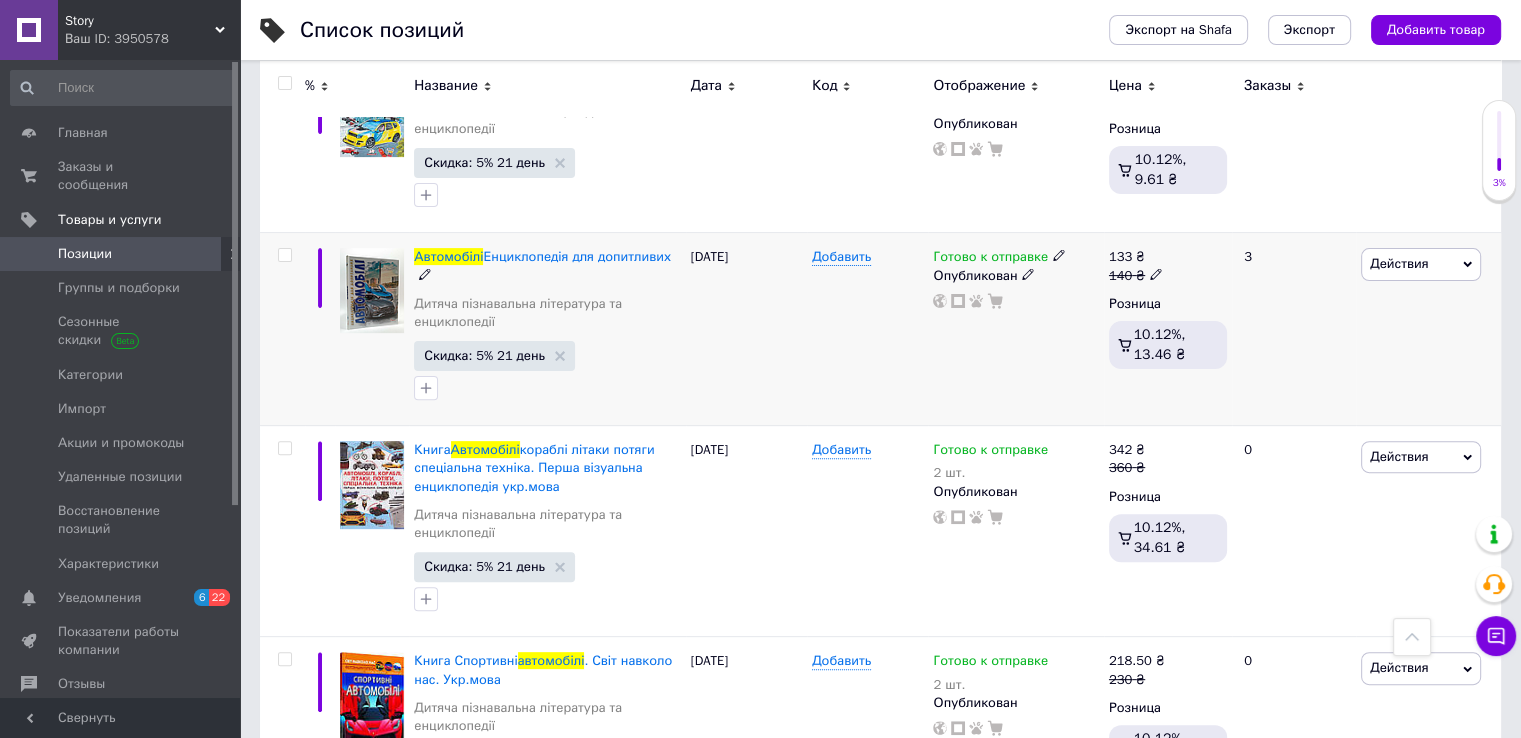 scroll, scrollTop: 700, scrollLeft: 0, axis: vertical 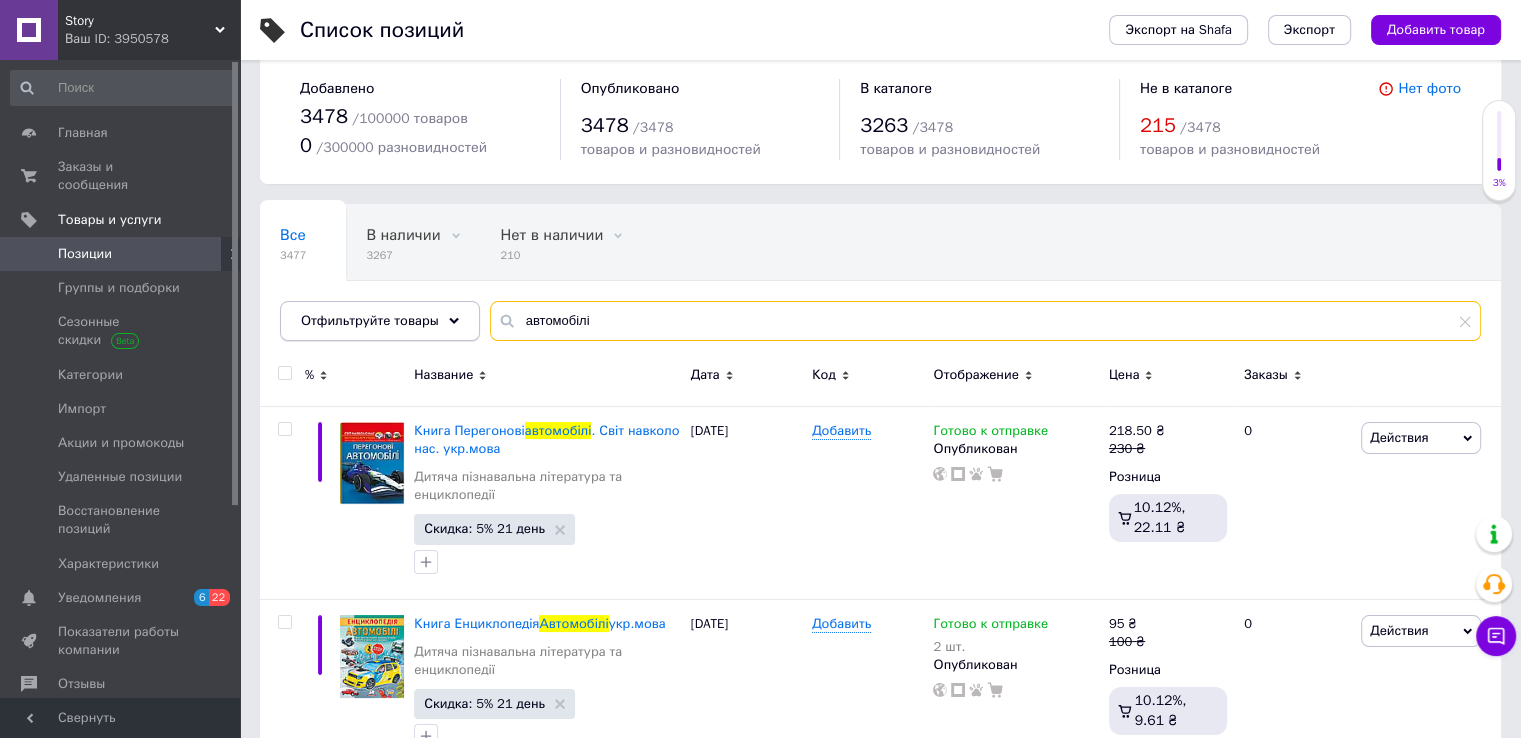drag, startPoint x: 628, startPoint y: 329, endPoint x: 472, endPoint y: 323, distance: 156.11534 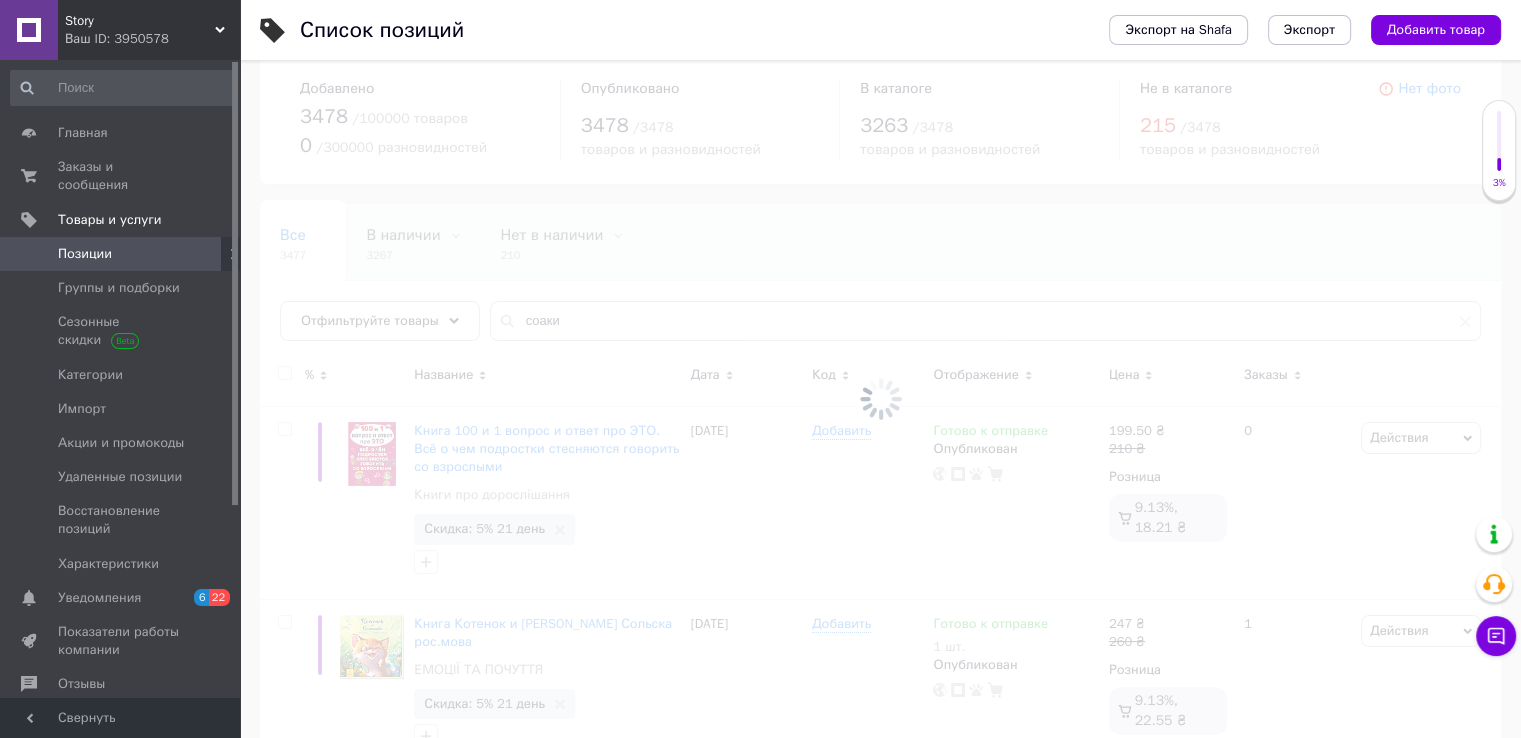 click at bounding box center [880, 399] 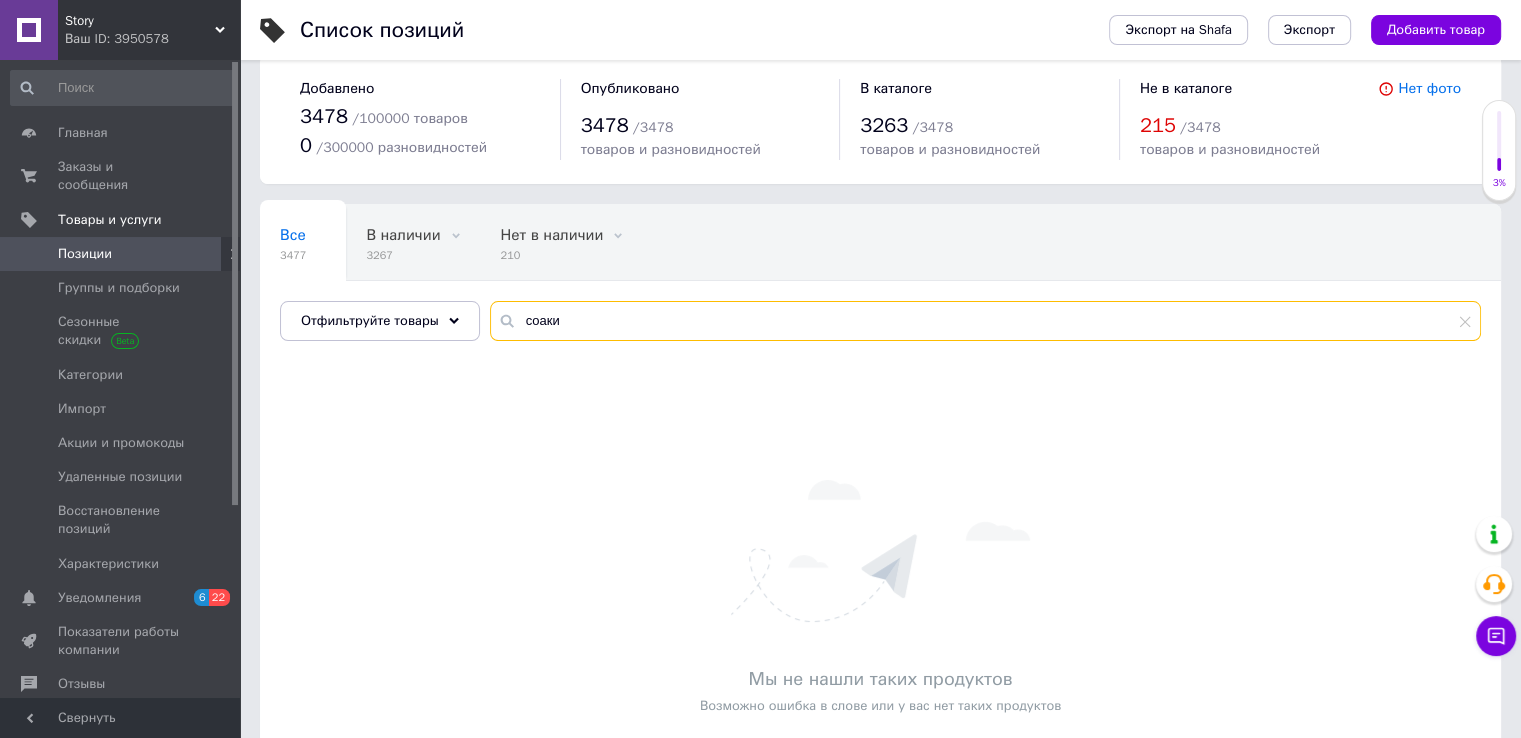 click on "соаки" at bounding box center [985, 321] 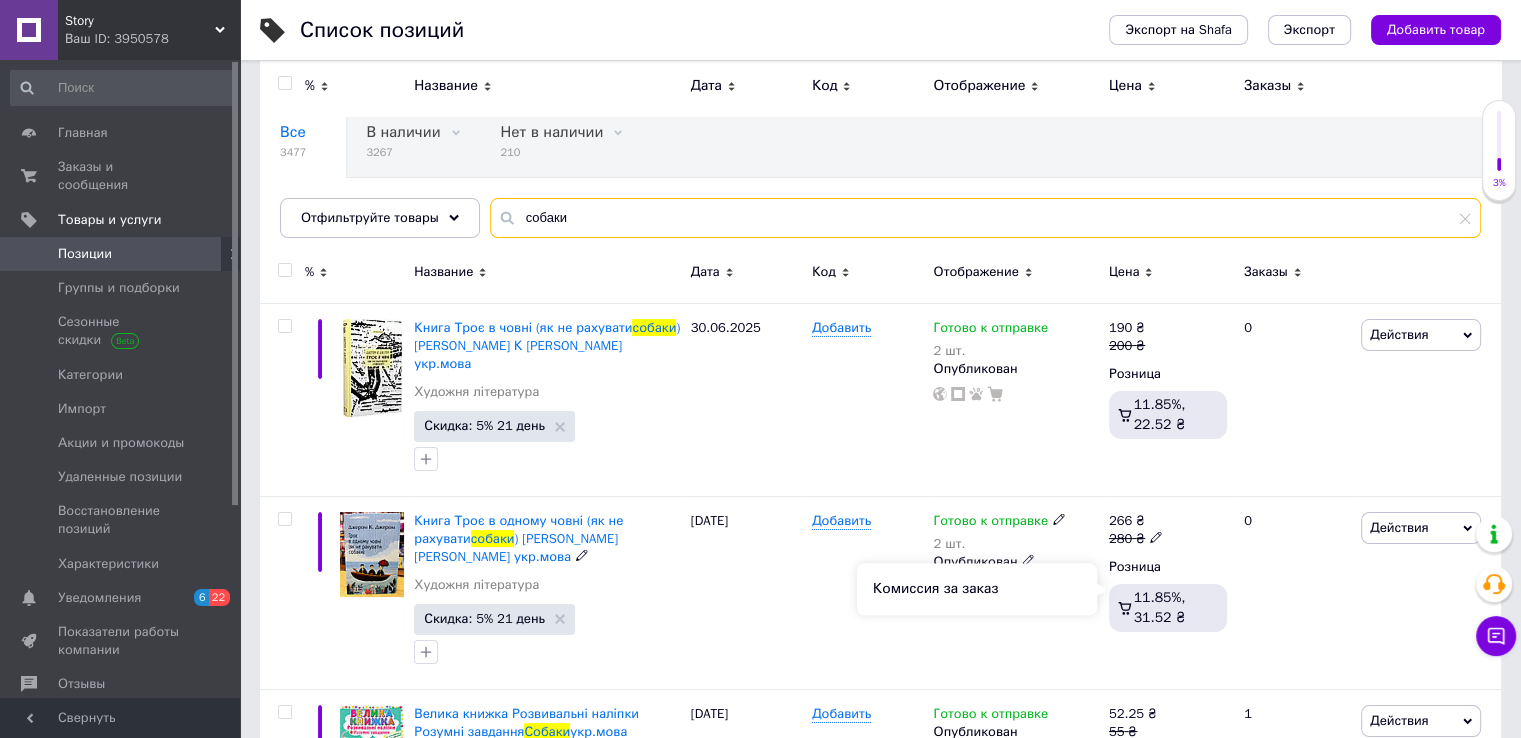 scroll, scrollTop: 101, scrollLeft: 0, axis: vertical 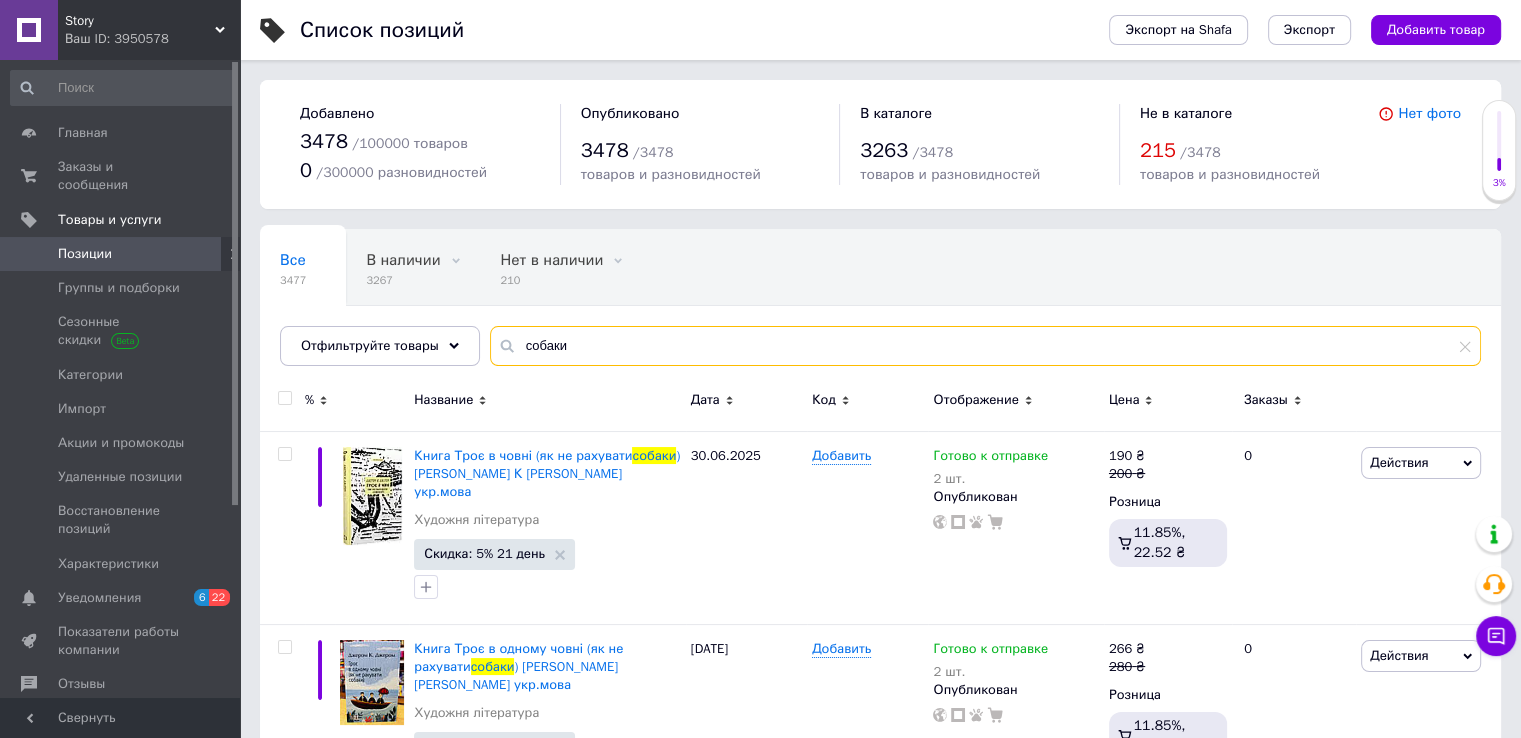 drag, startPoint x: 580, startPoint y: 349, endPoint x: 493, endPoint y: 349, distance: 87 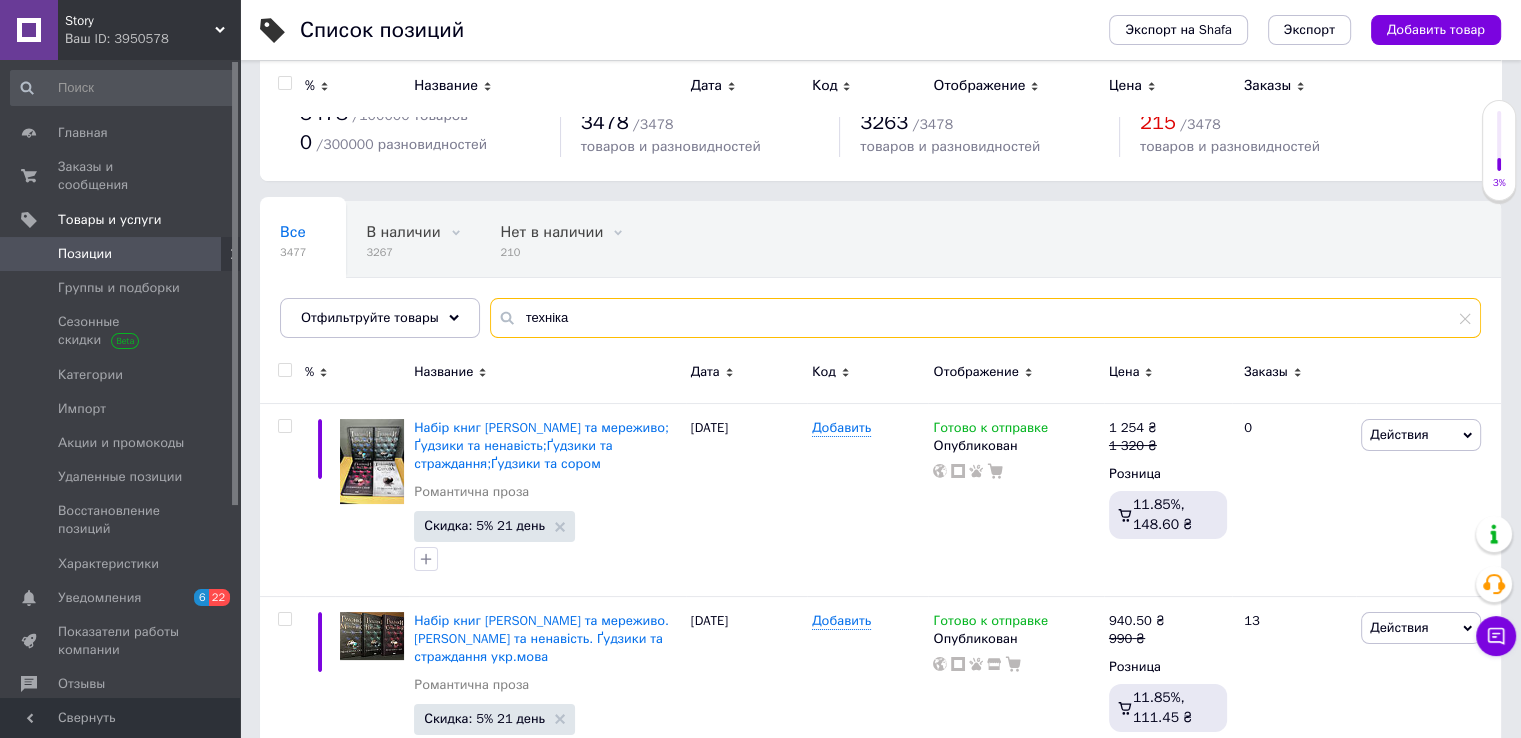 scroll, scrollTop: 0, scrollLeft: 0, axis: both 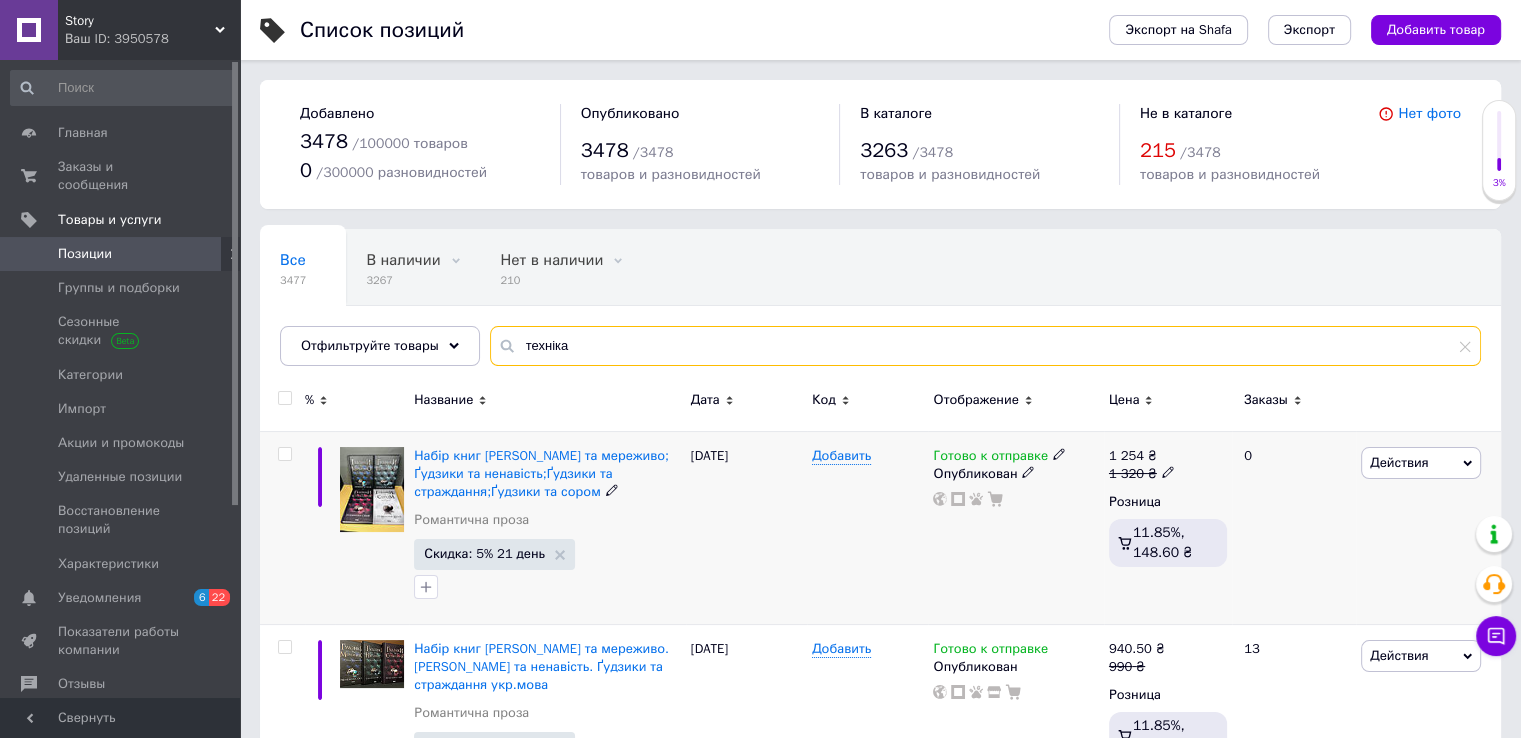 type on "техніка" 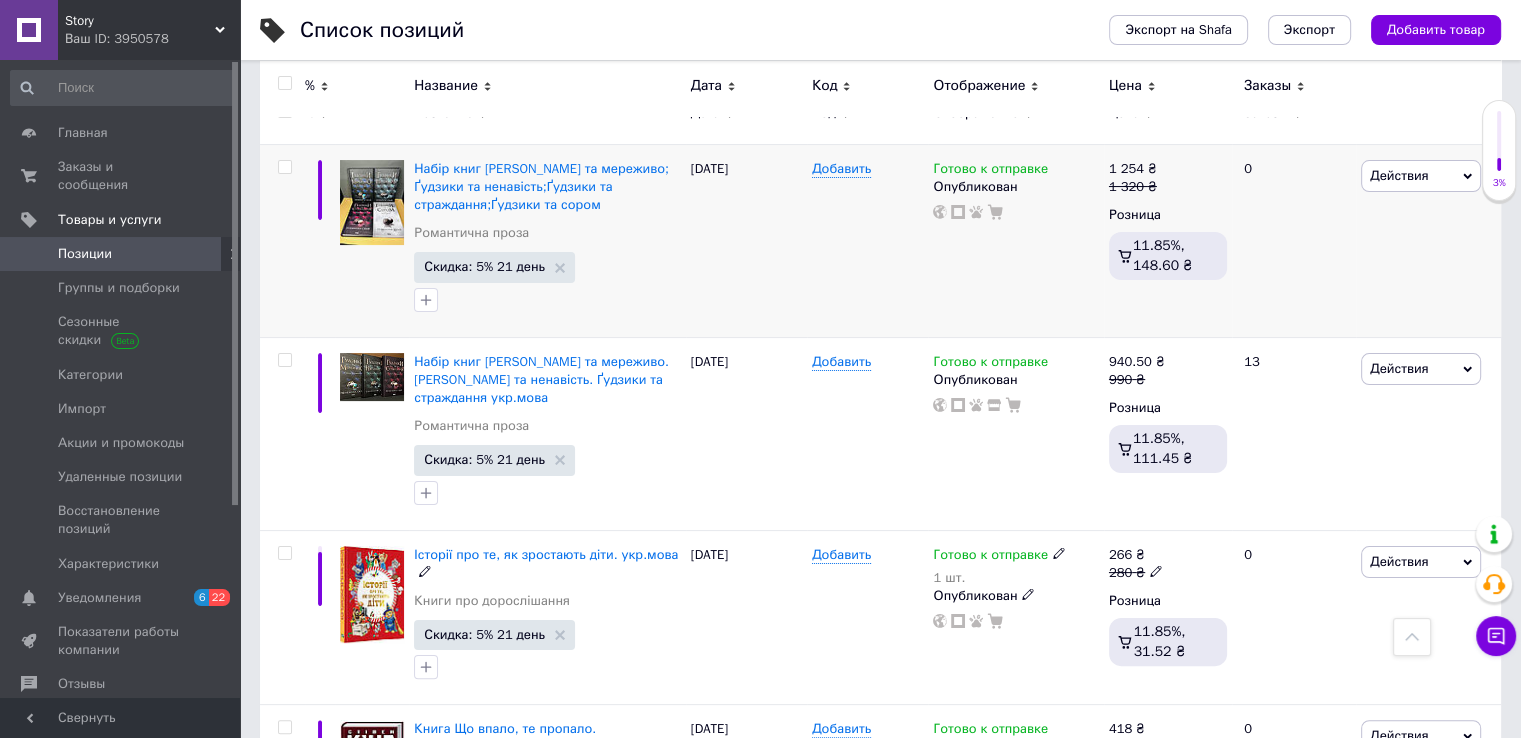scroll, scrollTop: 0, scrollLeft: 0, axis: both 